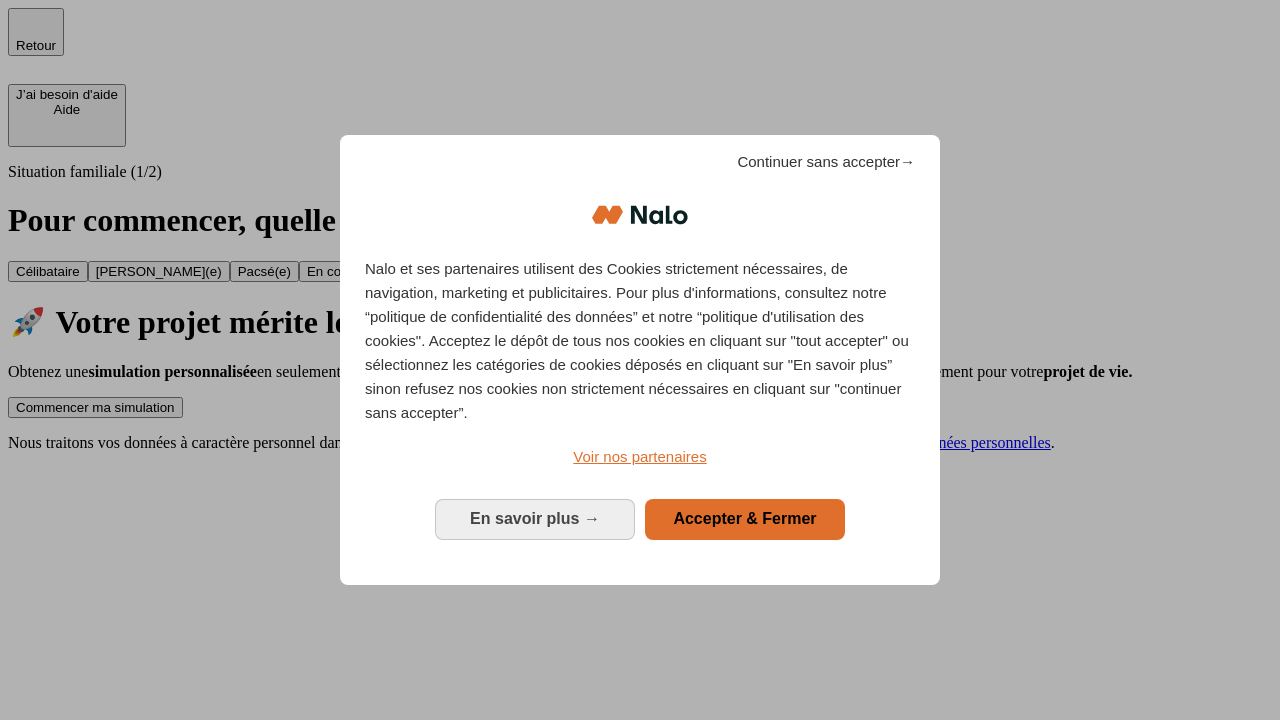 scroll, scrollTop: 0, scrollLeft: 0, axis: both 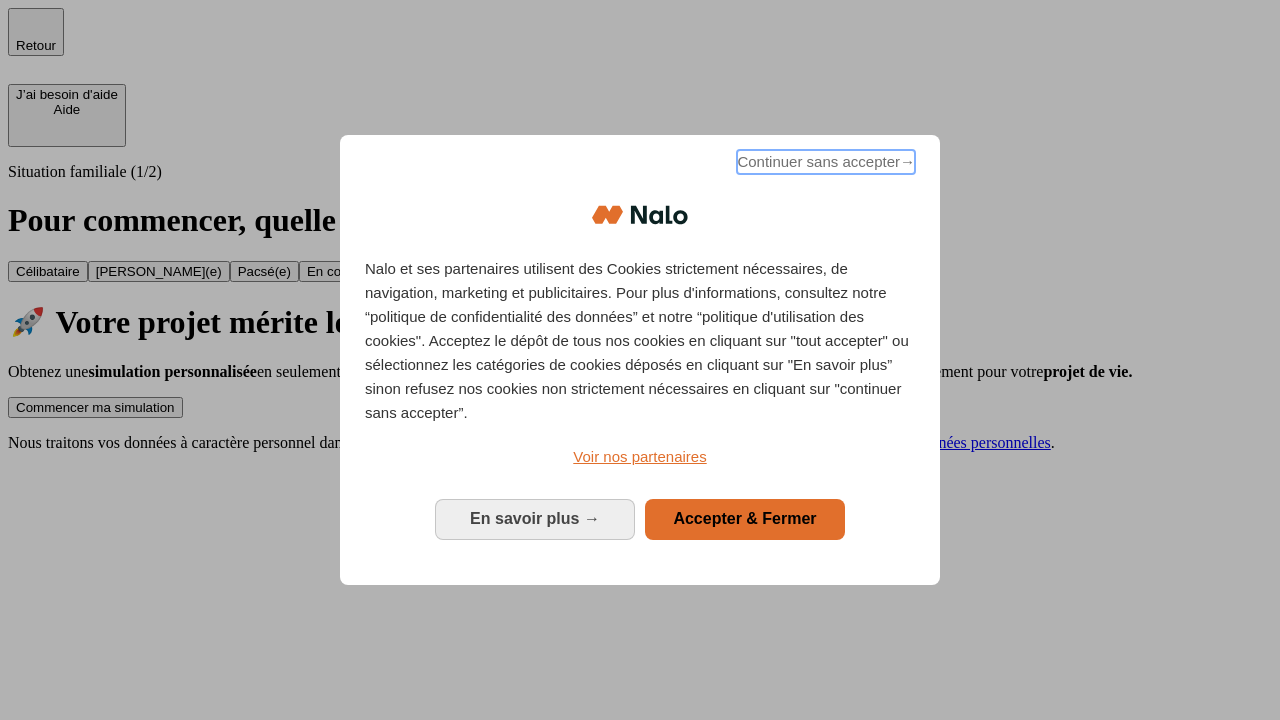 click on "Continuer sans accepter  →" at bounding box center (826, 162) 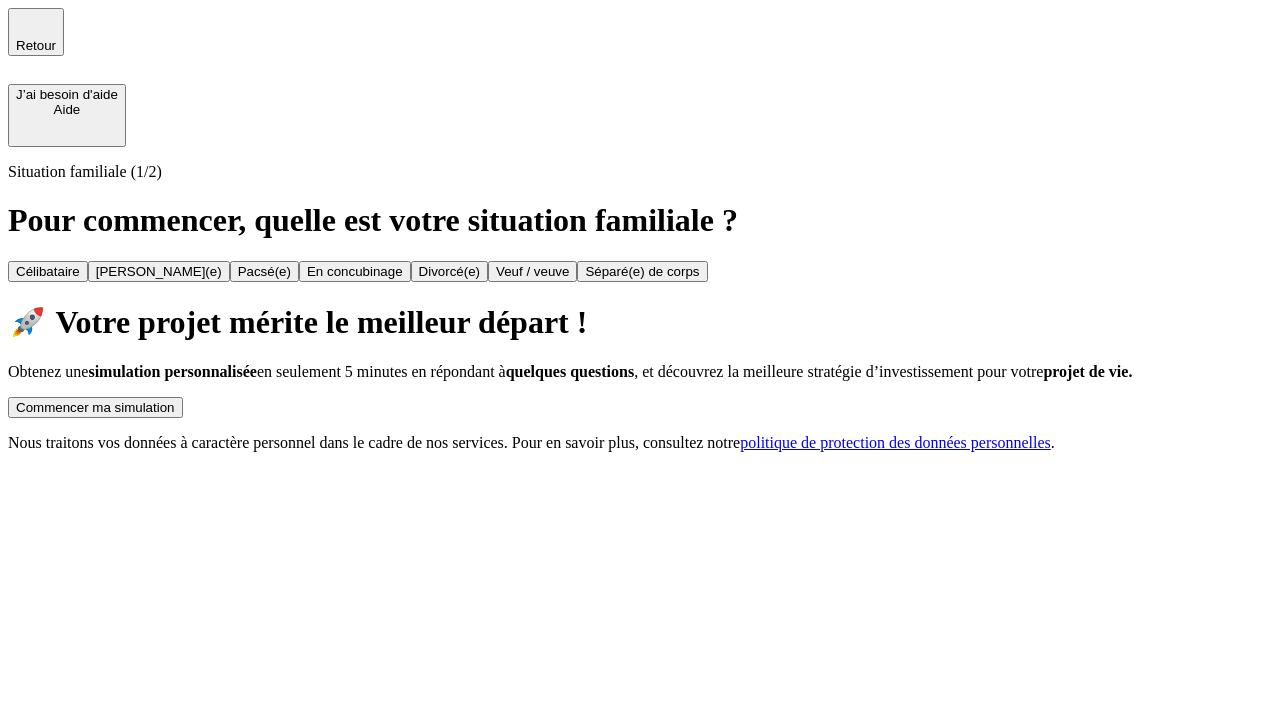 click on "Commencer ma simulation" at bounding box center [95, 407] 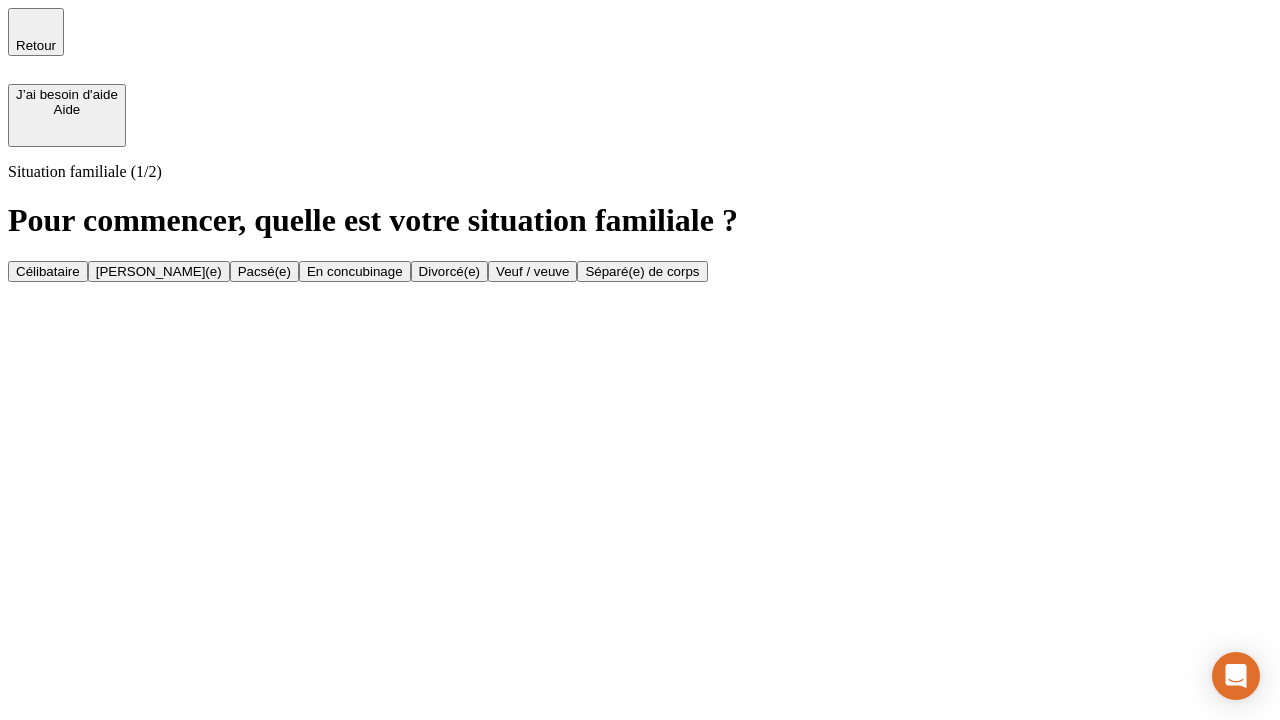click on "Veuf / veuve" at bounding box center [532, 271] 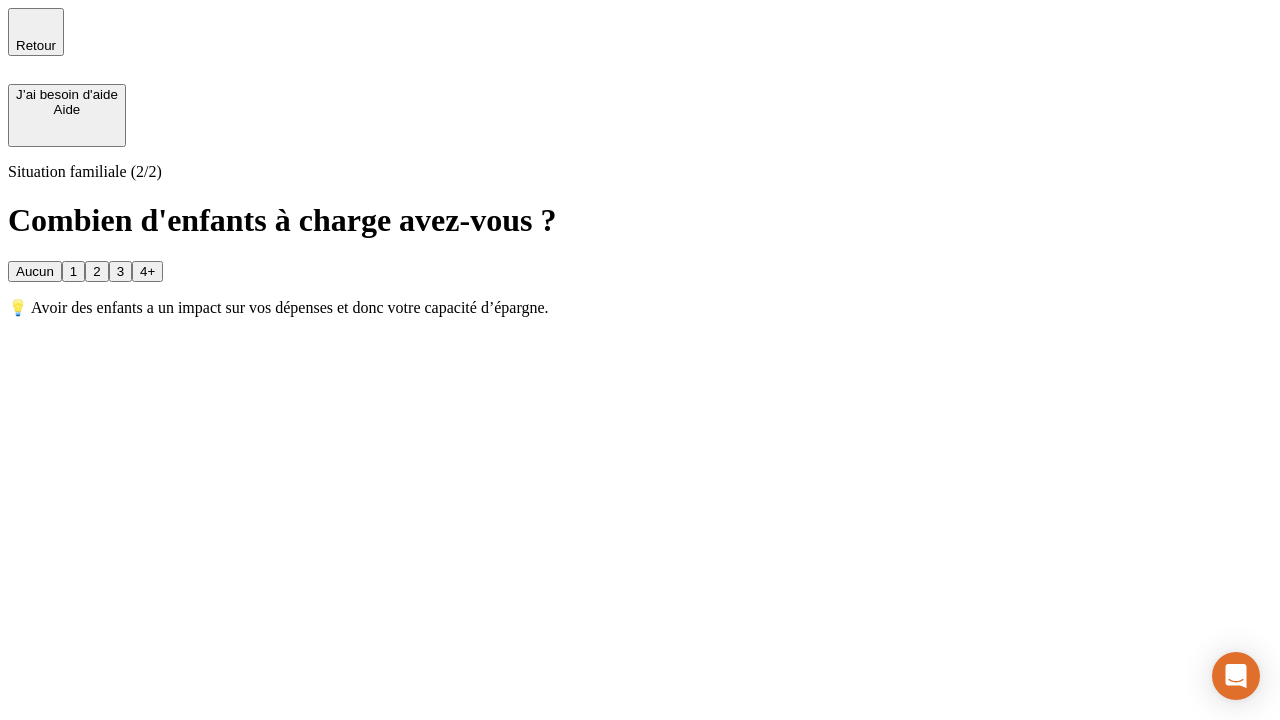 click on "Aucun" at bounding box center (35, 271) 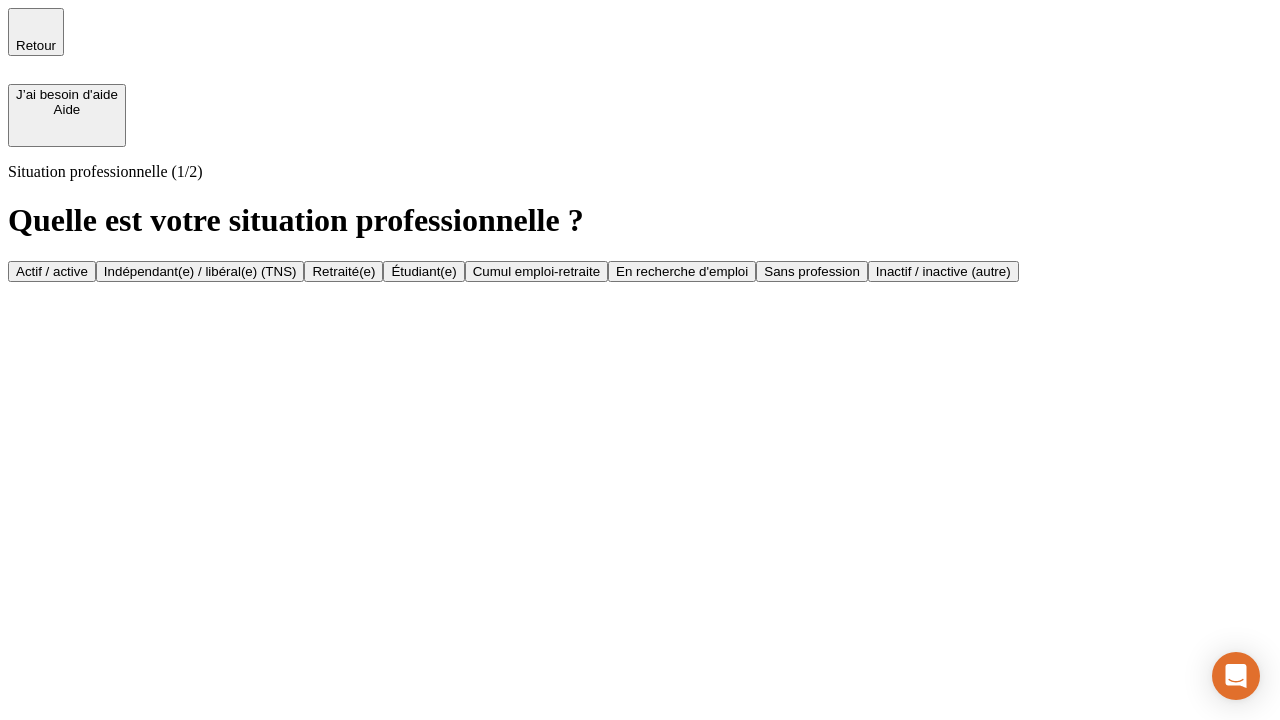 click on "Retraité(e)" at bounding box center [343, 271] 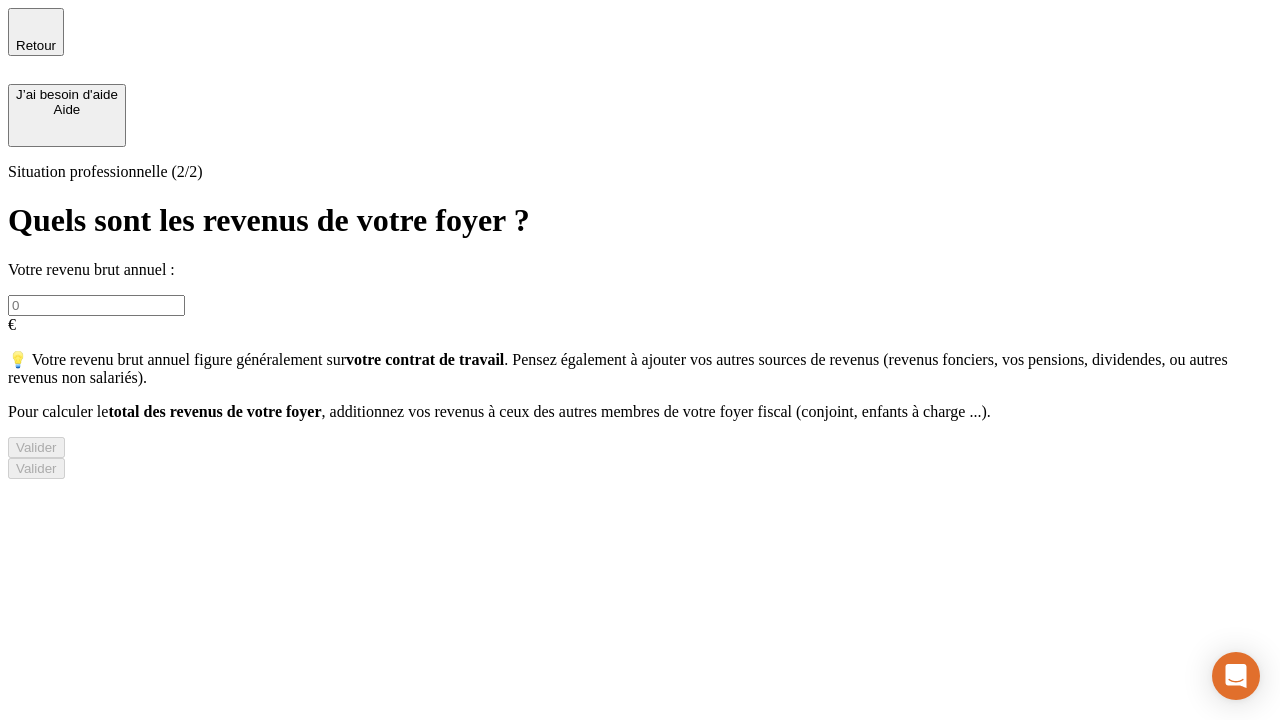 click at bounding box center [96, 305] 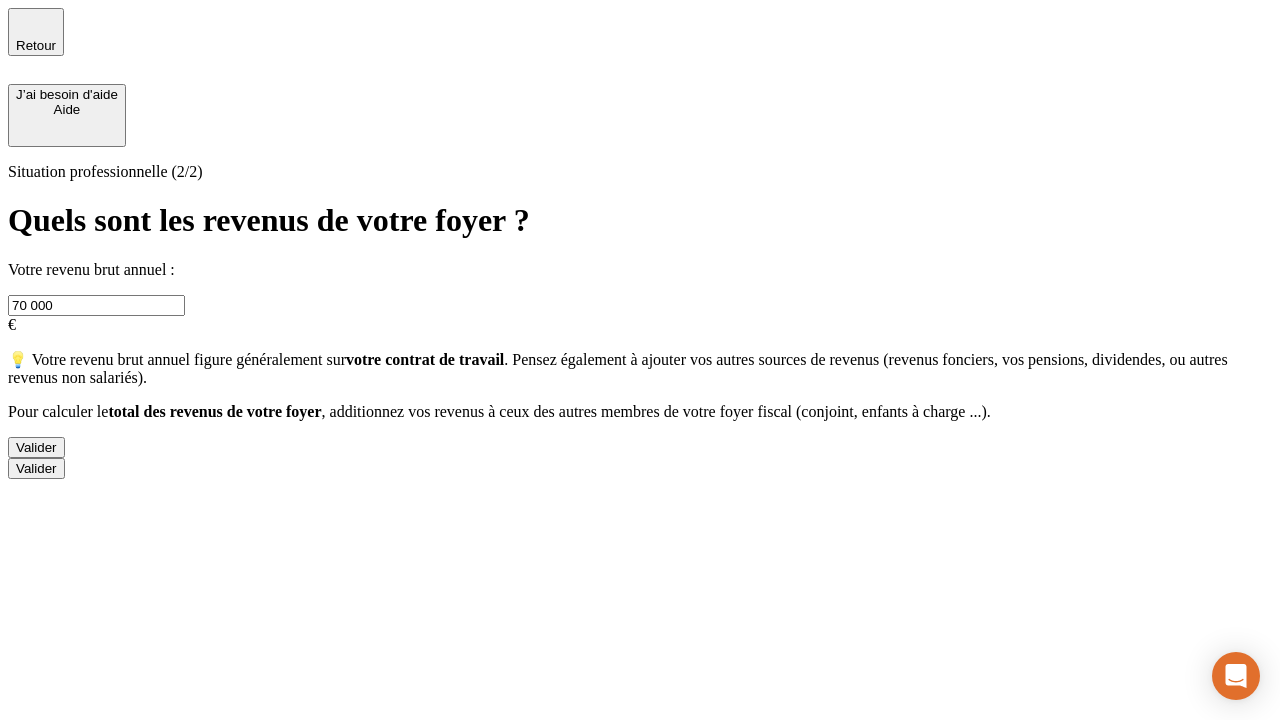 click on "Valider" at bounding box center [36, 447] 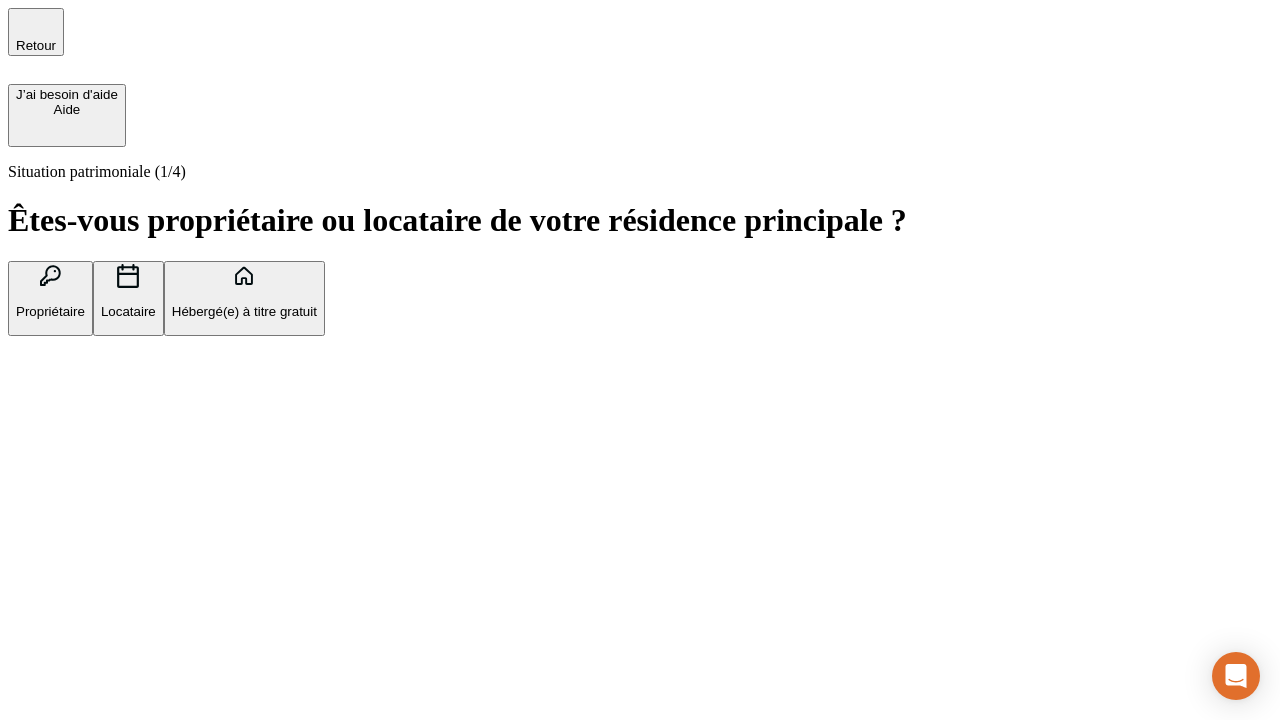 click on "Locataire" at bounding box center (128, 311) 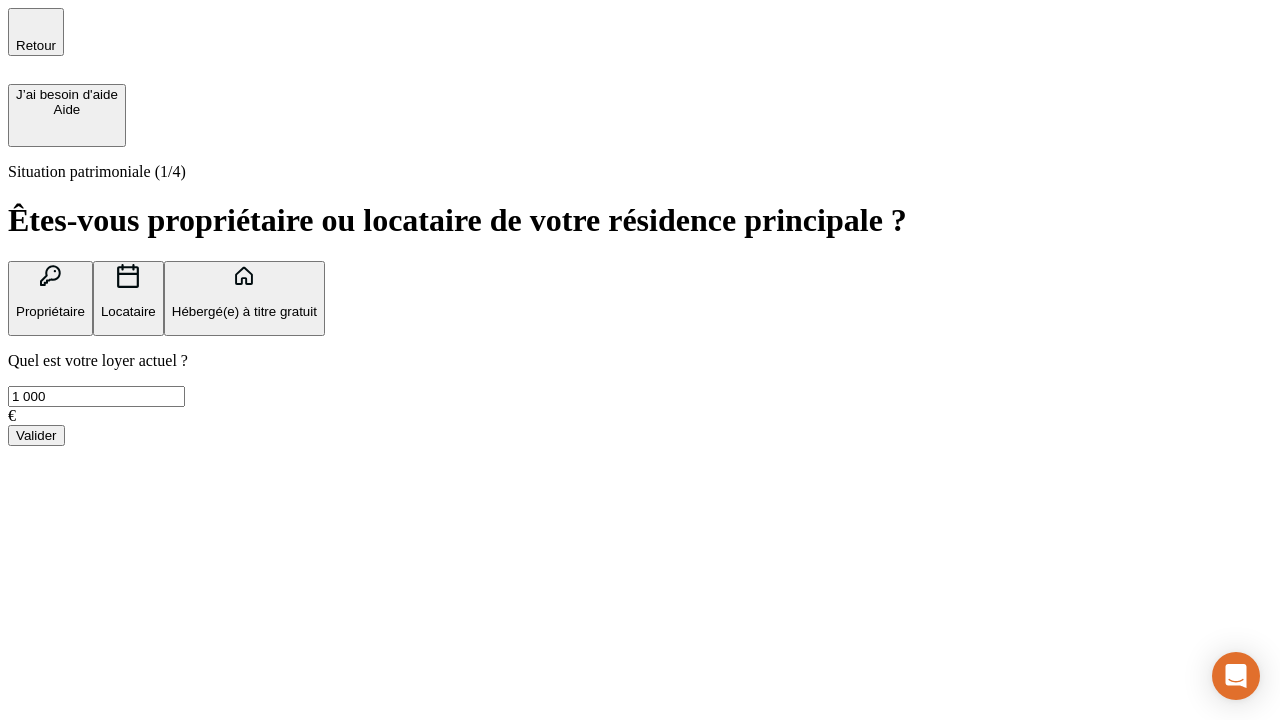 type on "1 000" 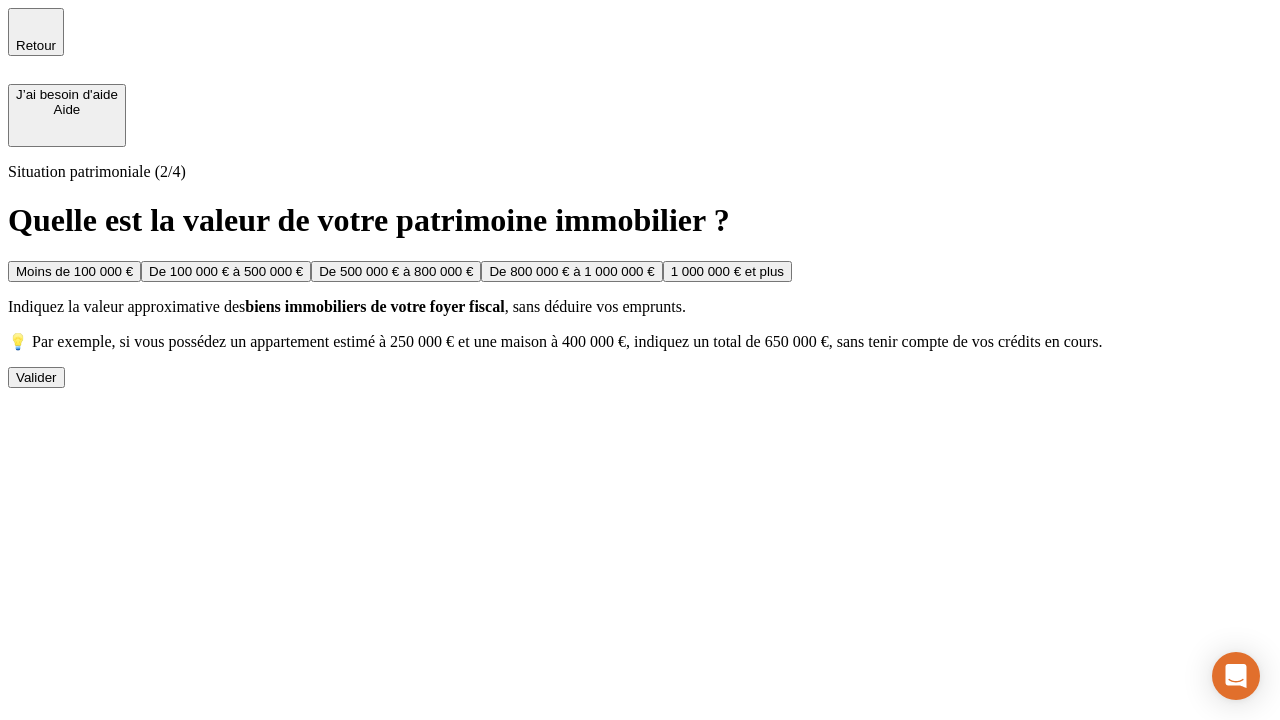 click on "De 500 000 € à 800 000 €" at bounding box center (396, 271) 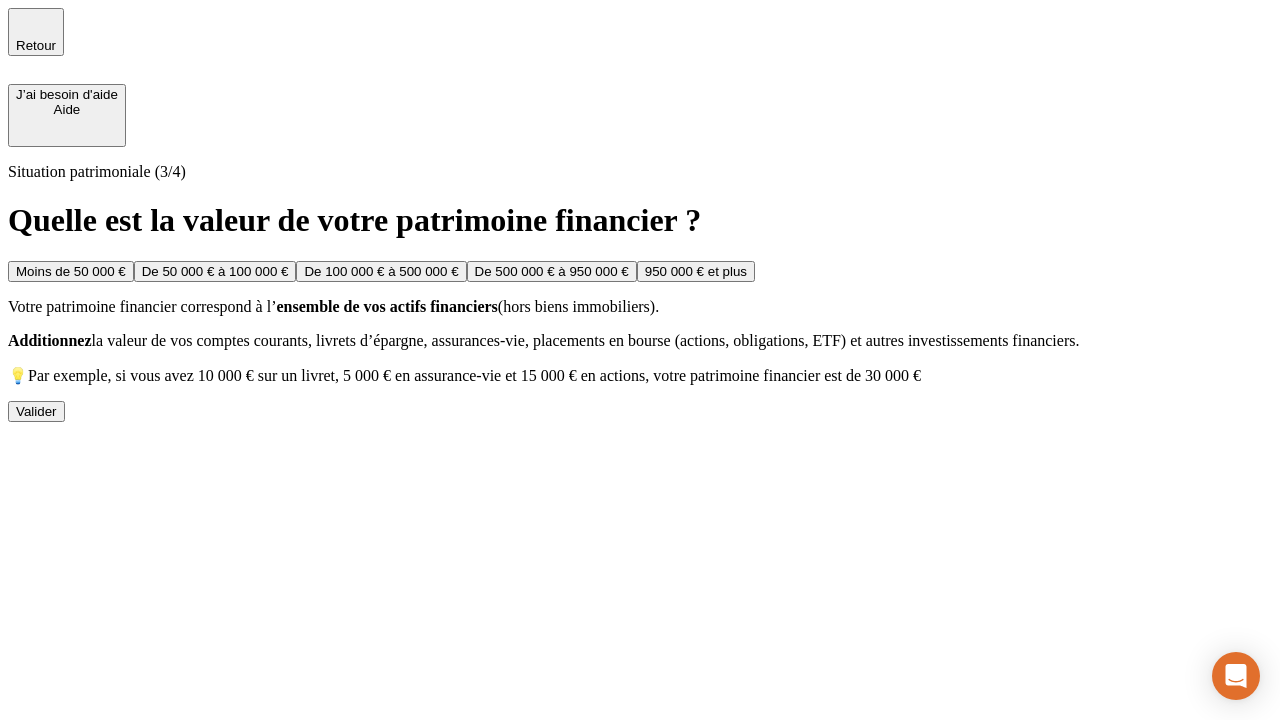 click on "Moins de 50 000 €" at bounding box center [71, 271] 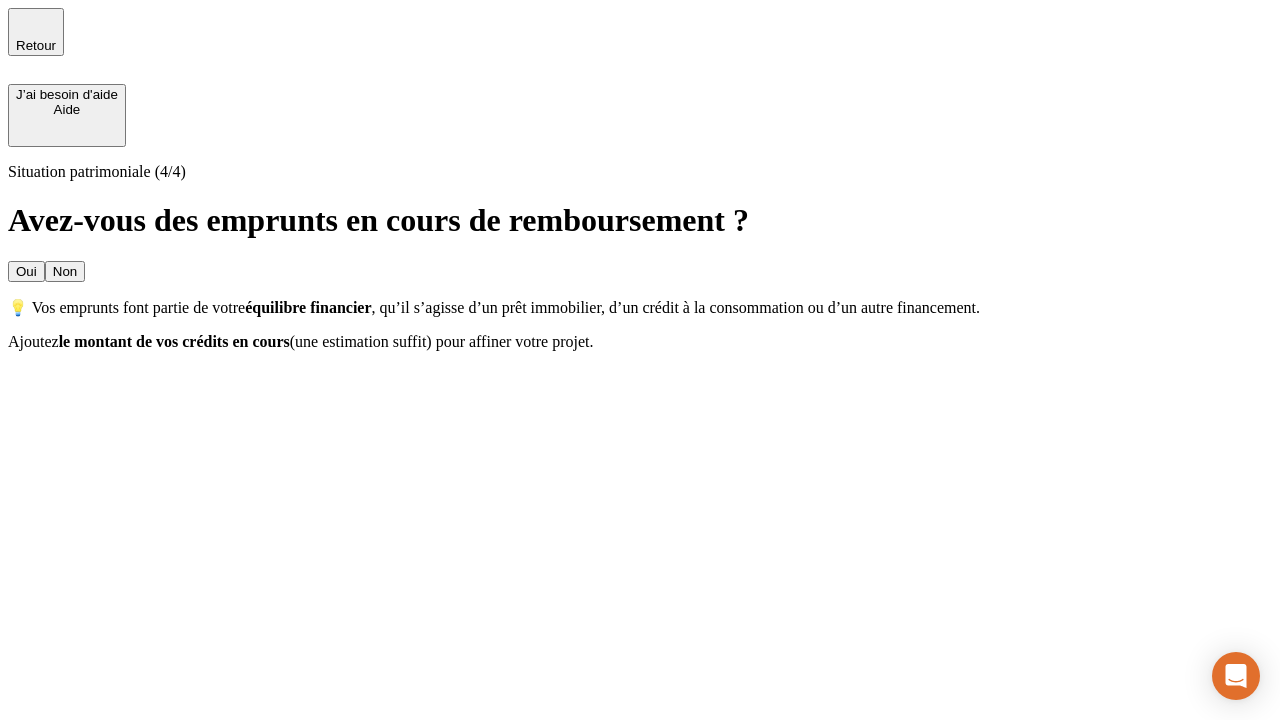 click on "Oui" at bounding box center [26, 271] 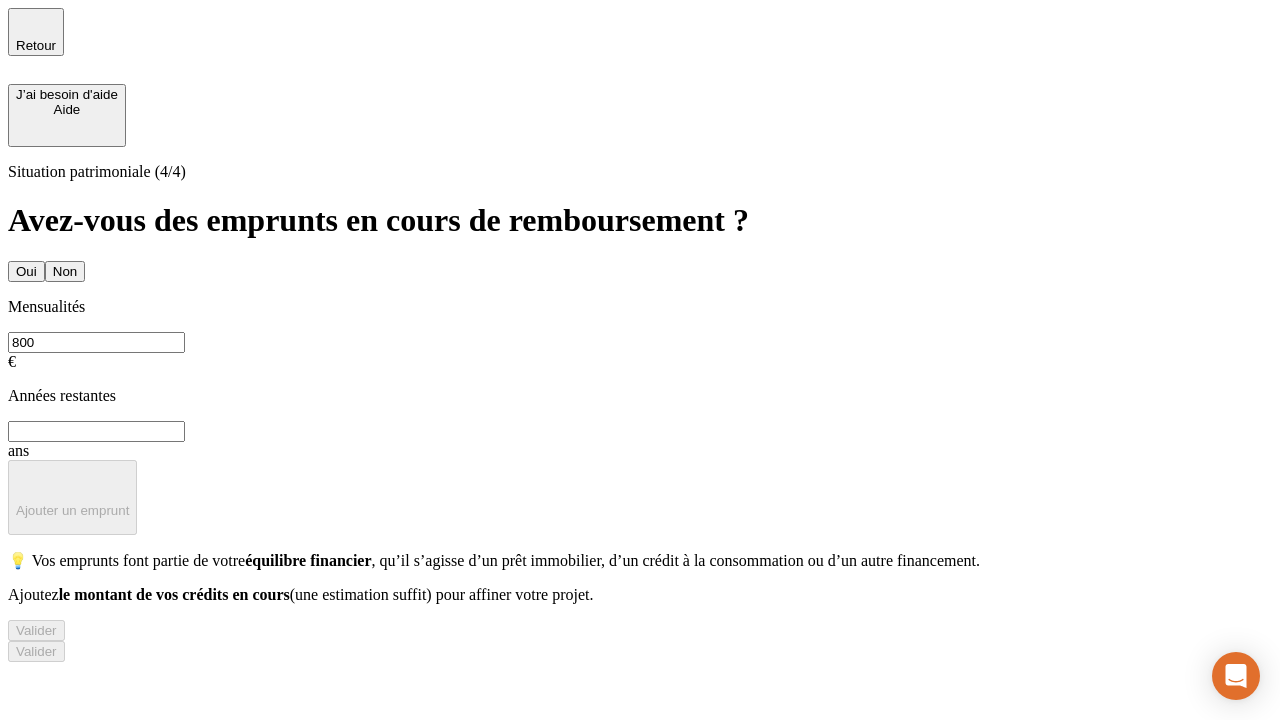 type on "800" 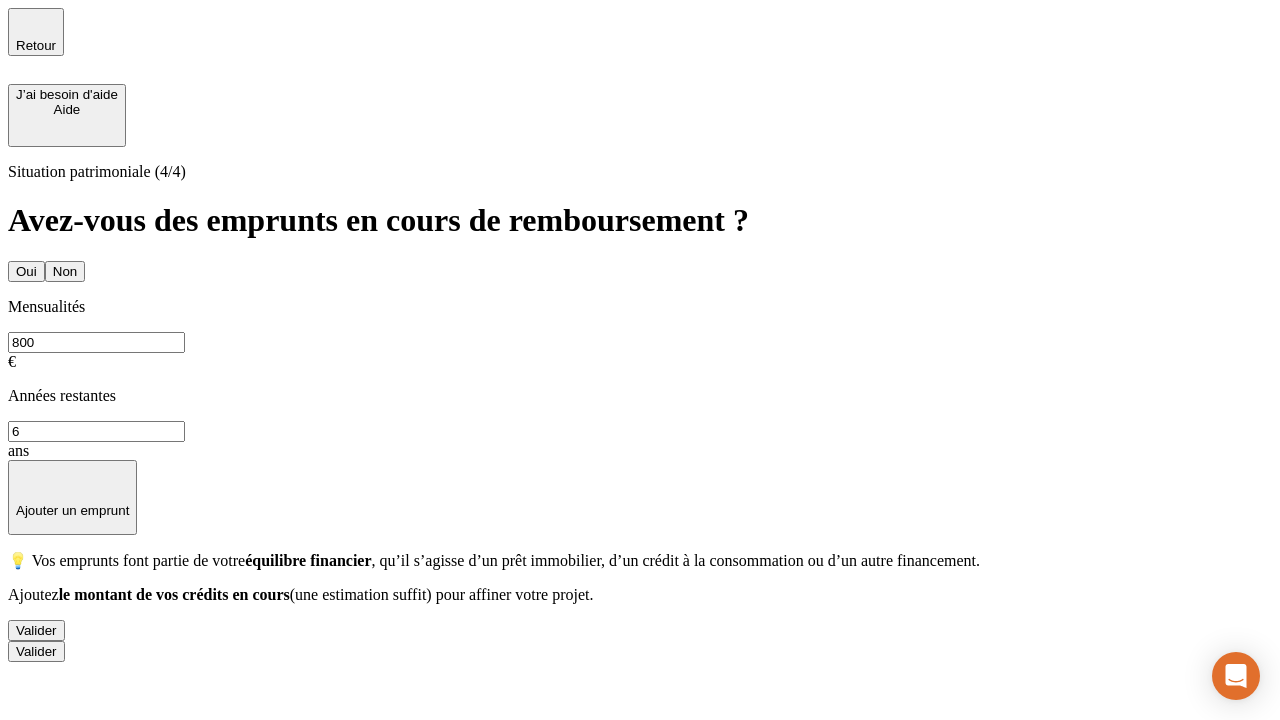 type on "6" 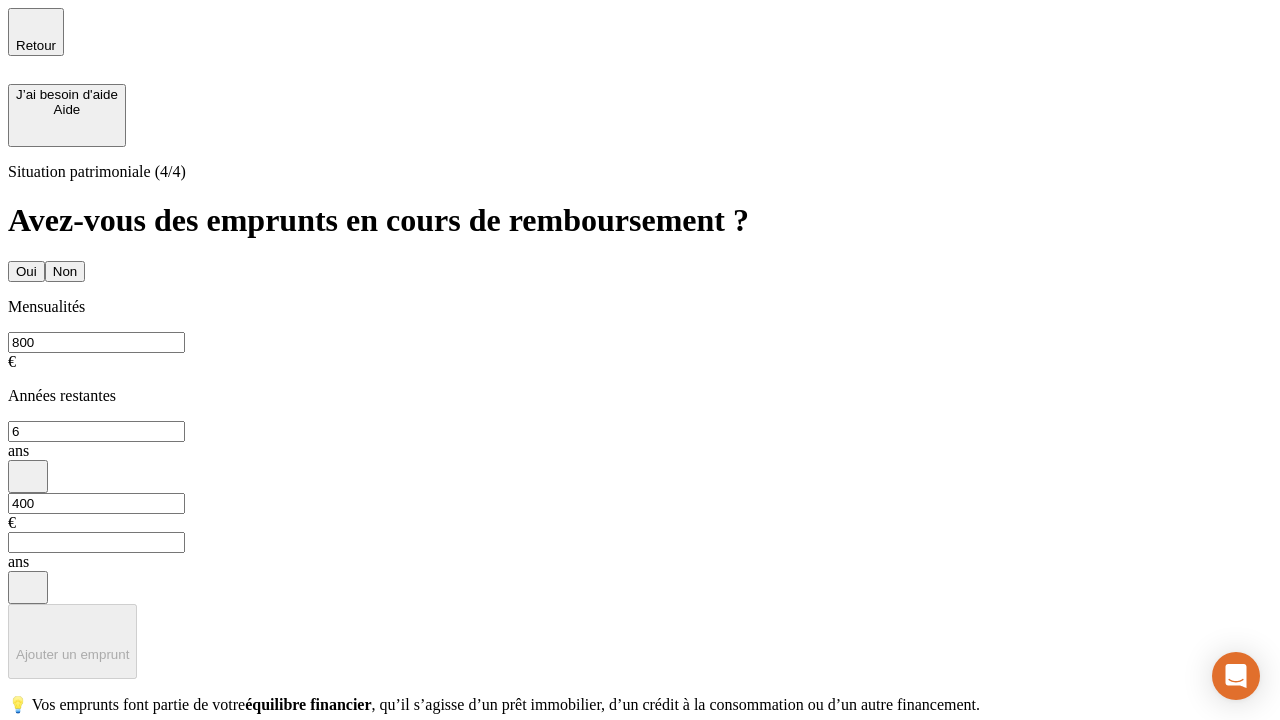 type on "400" 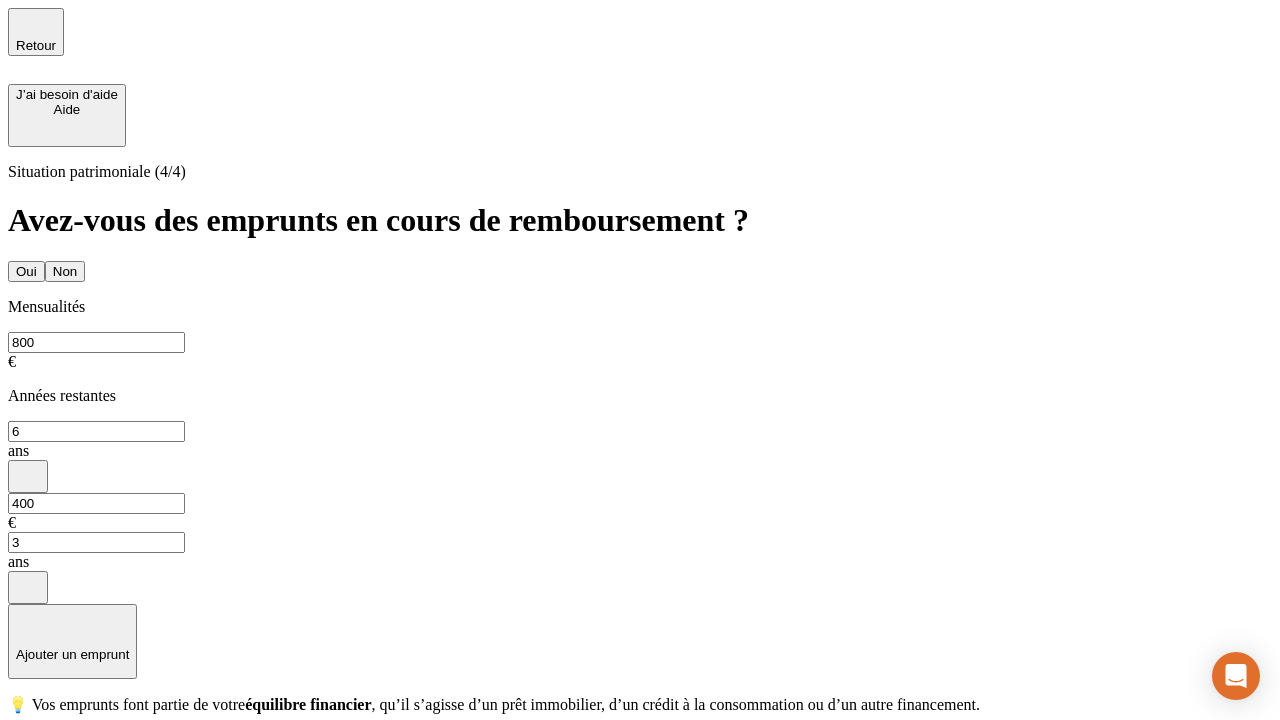 type on "3" 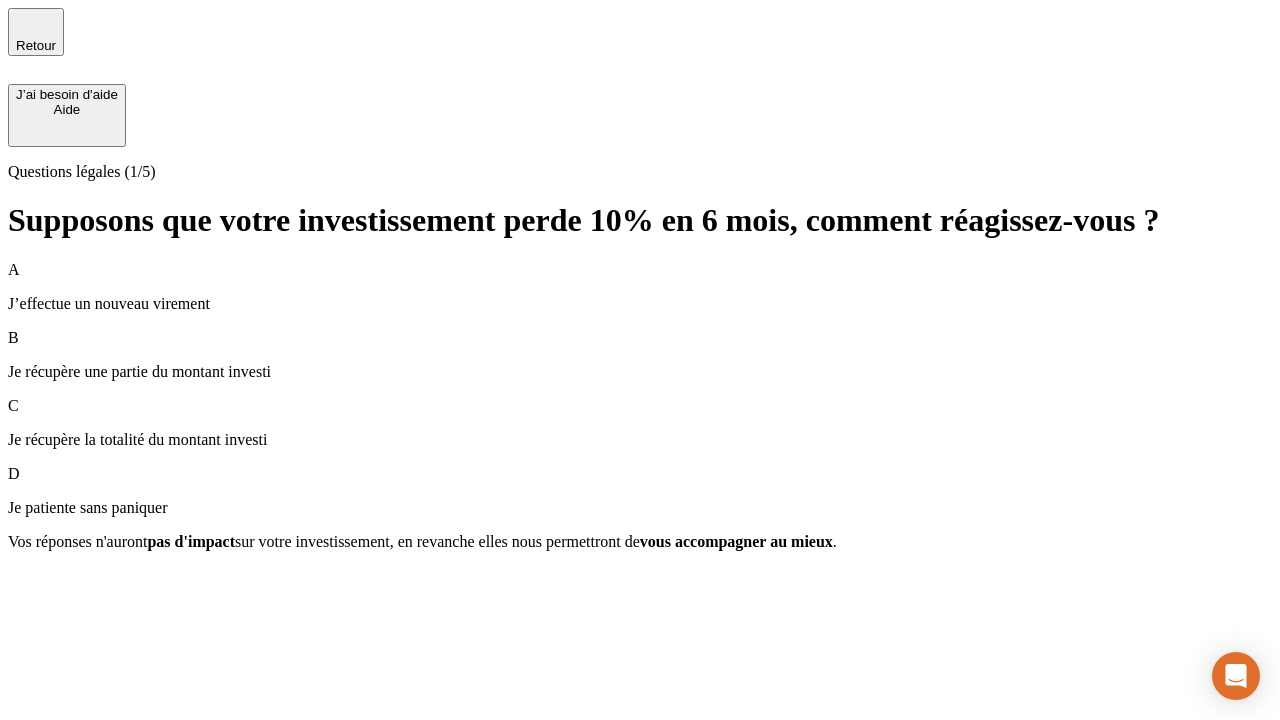 click on "Je récupère une partie du montant investi" at bounding box center (640, 372) 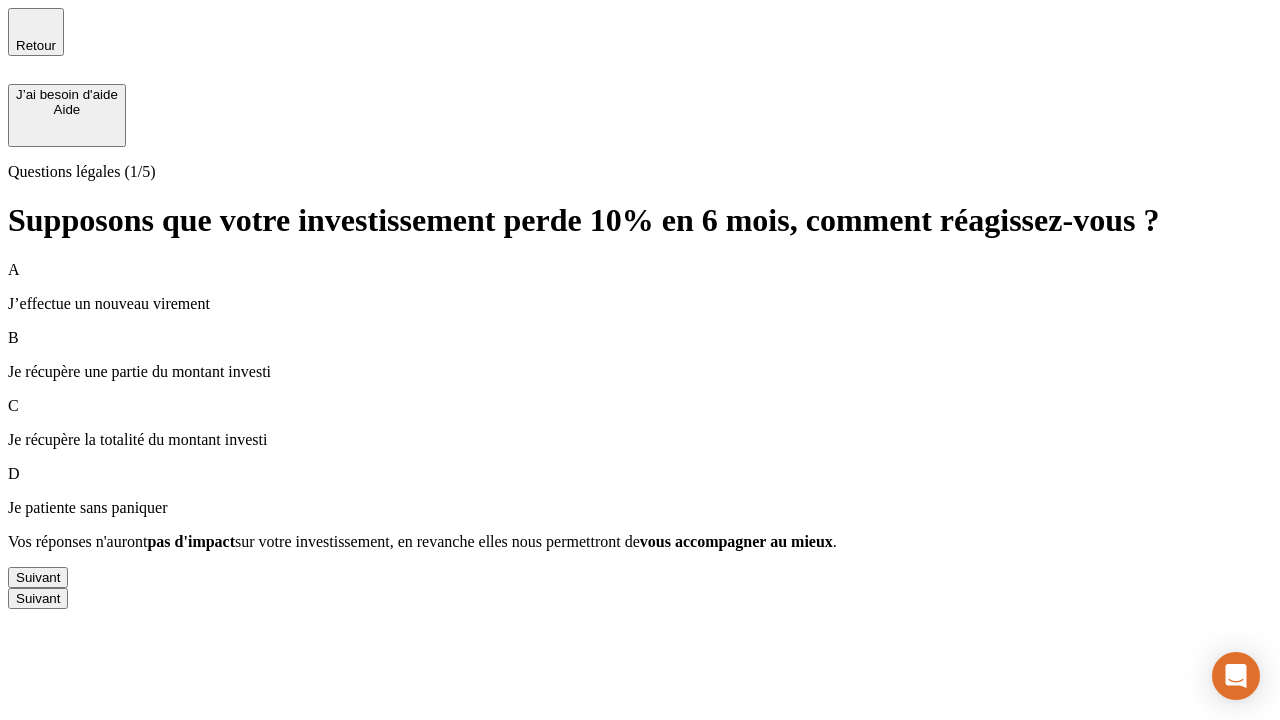click on "Suivant" at bounding box center [38, 577] 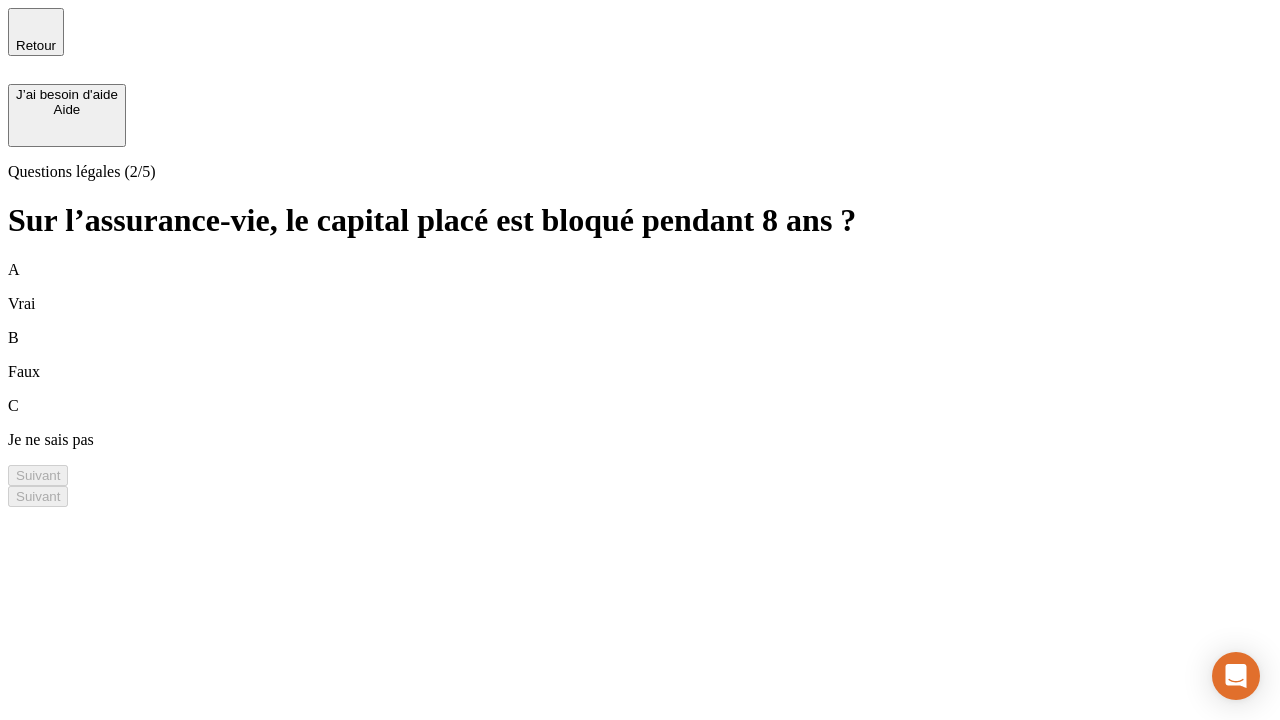 click on "B Faux" at bounding box center [640, 355] 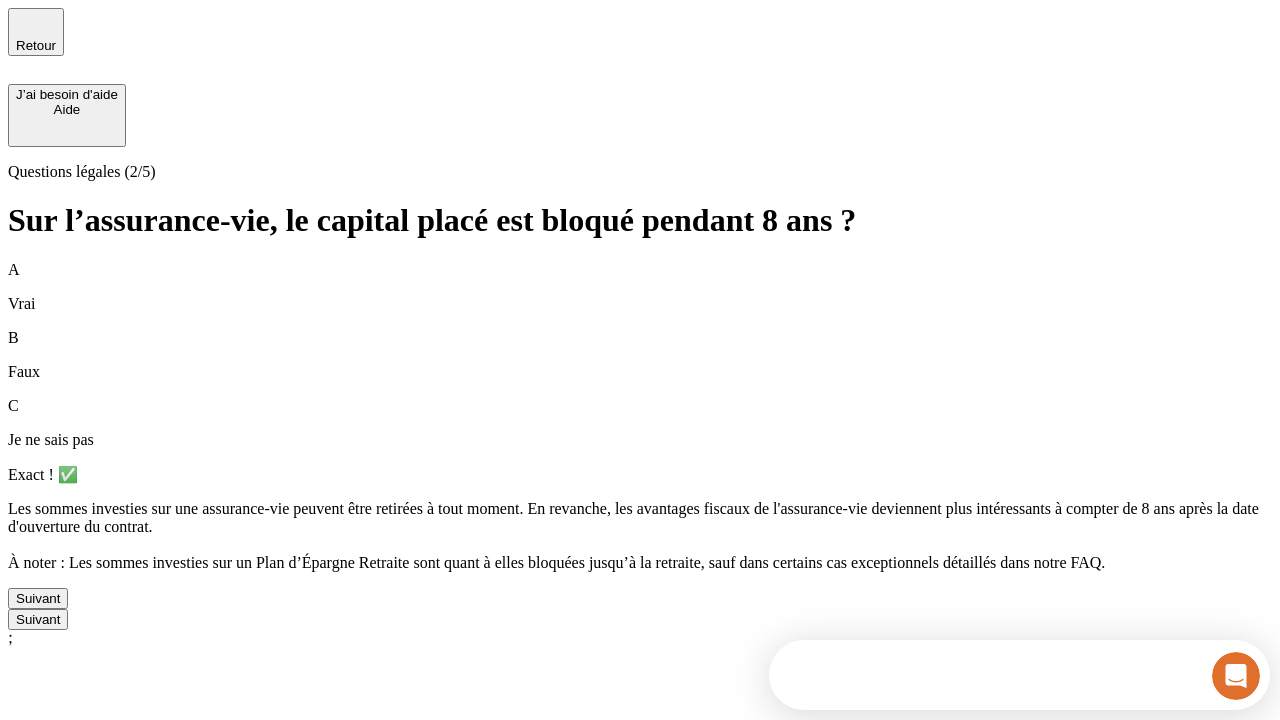 click on "Suivant" at bounding box center [38, 598] 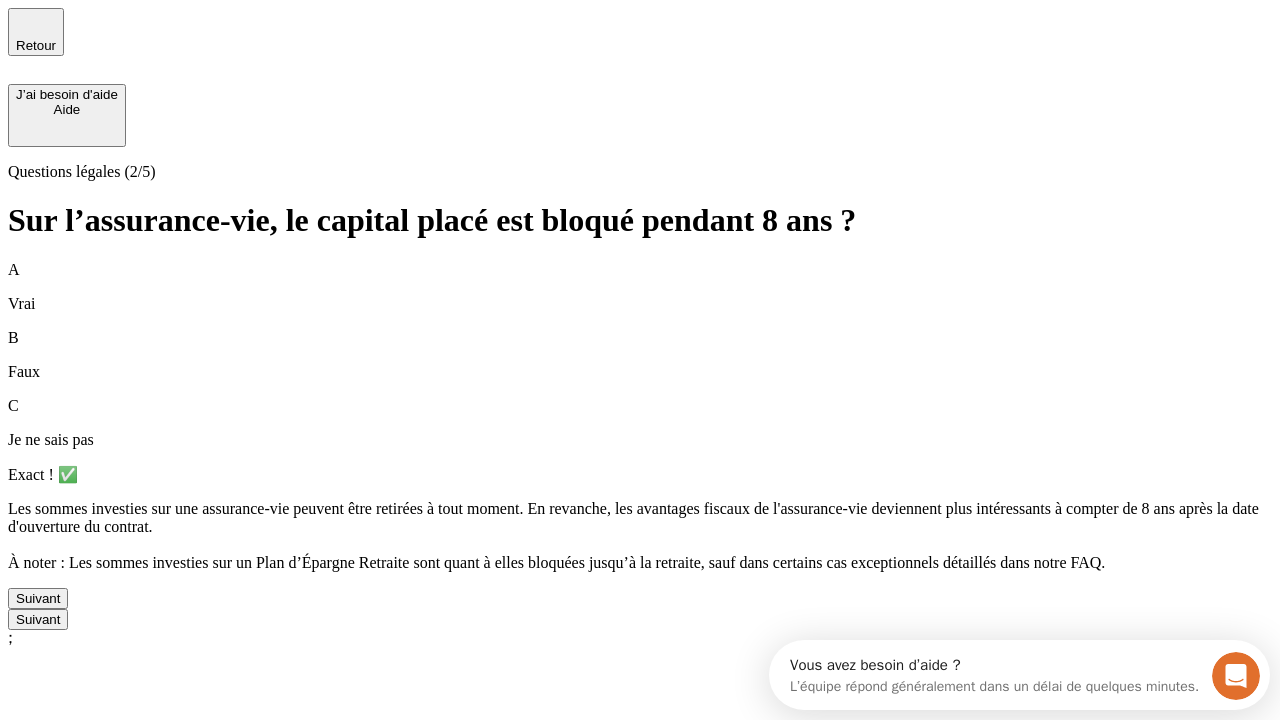 scroll, scrollTop: 44, scrollLeft: 0, axis: vertical 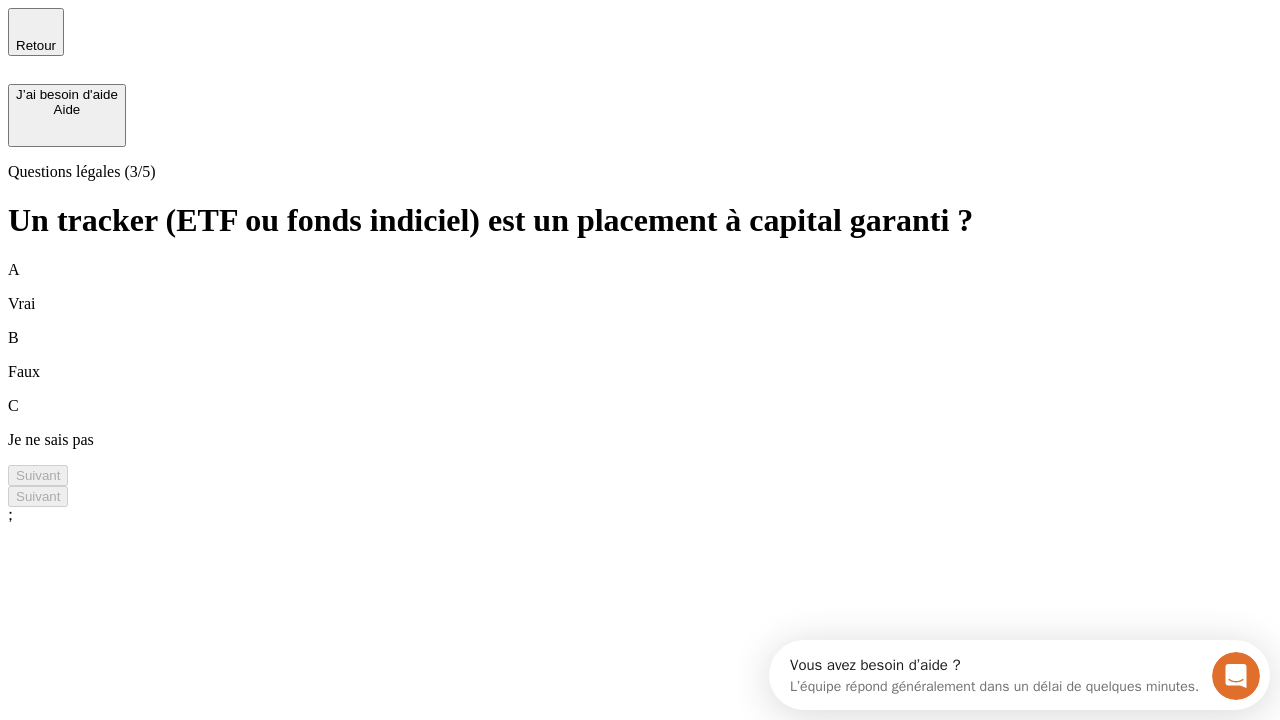 click on "B Faux" at bounding box center [640, 355] 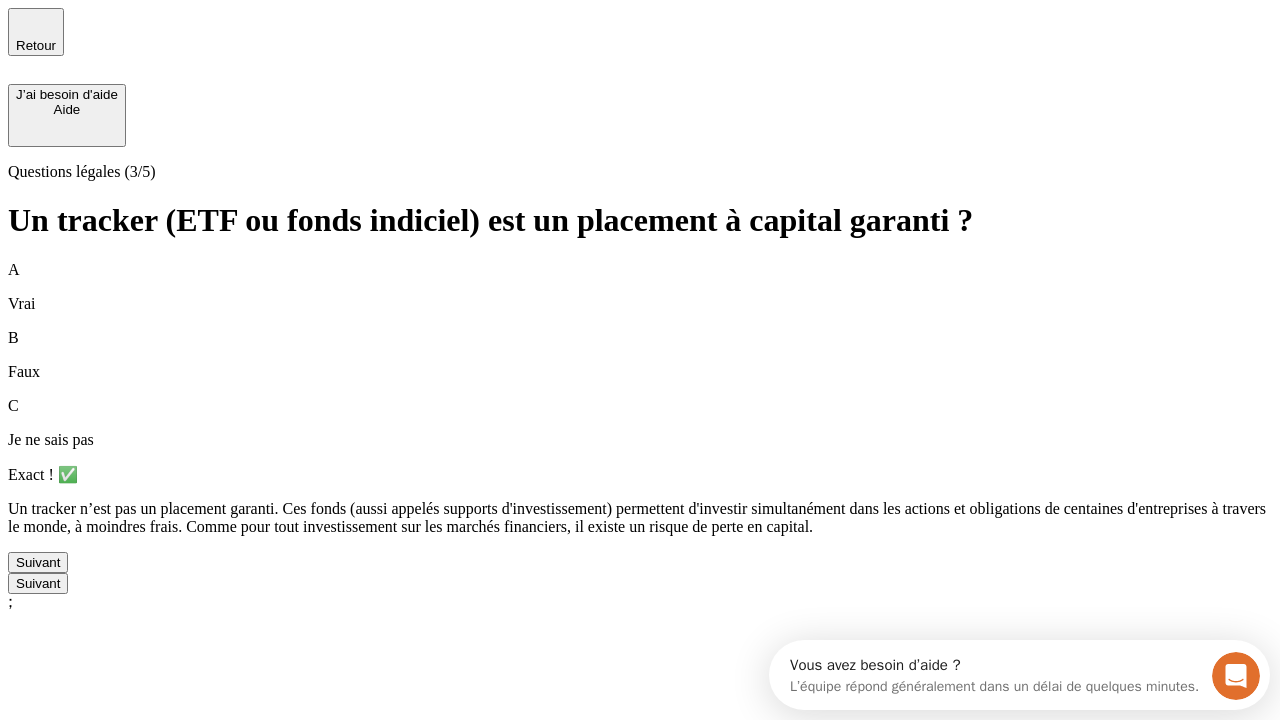 click on "Suivant" at bounding box center [38, 562] 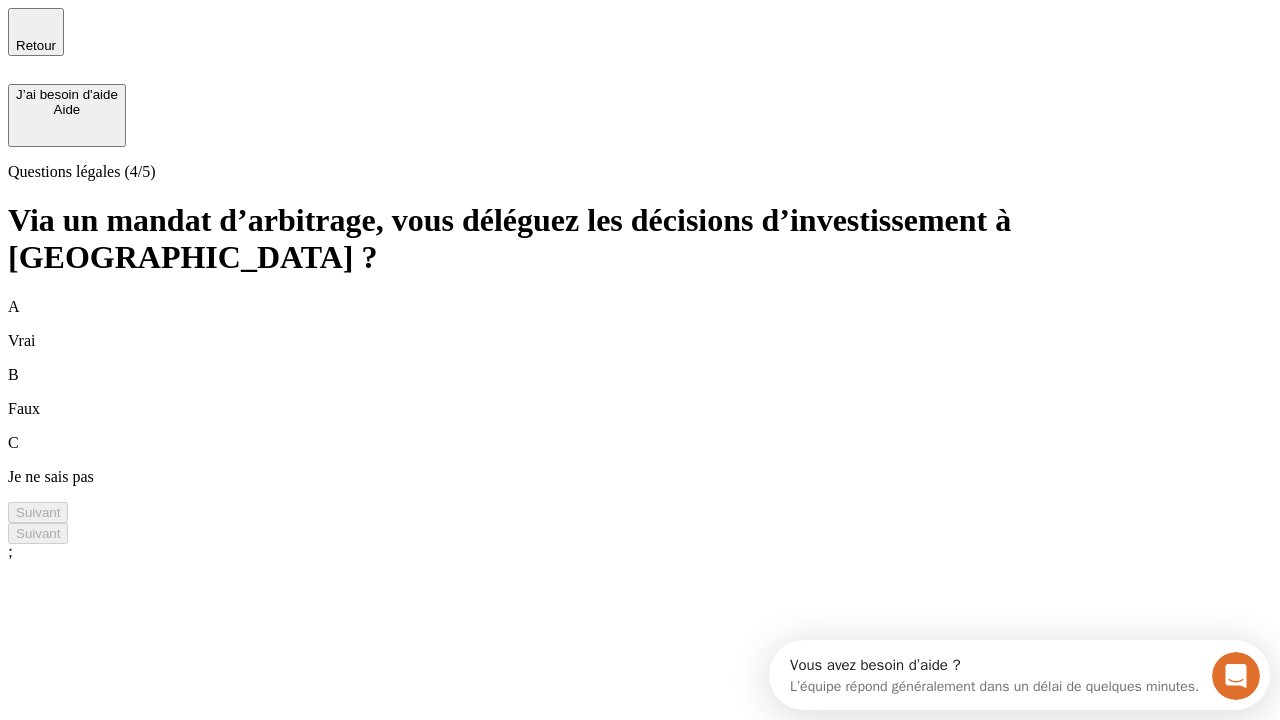 click on "A Vrai" at bounding box center [640, 324] 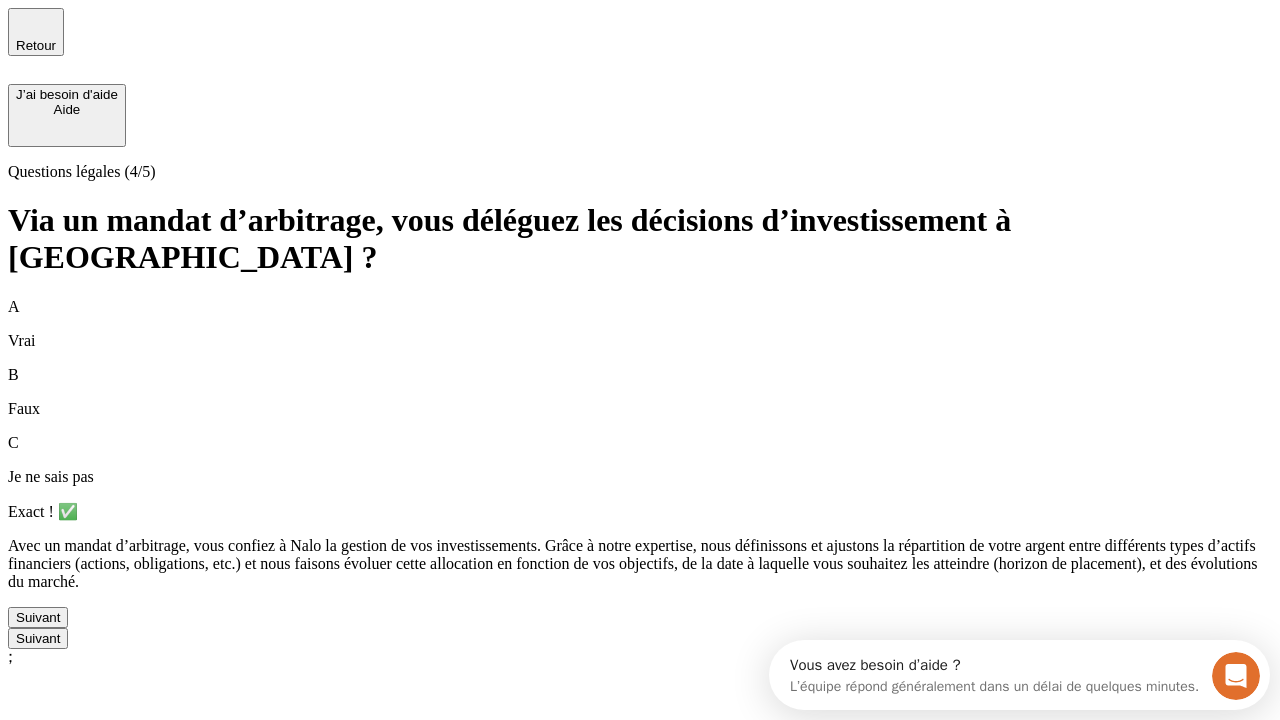 click on "Suivant" at bounding box center (38, 617) 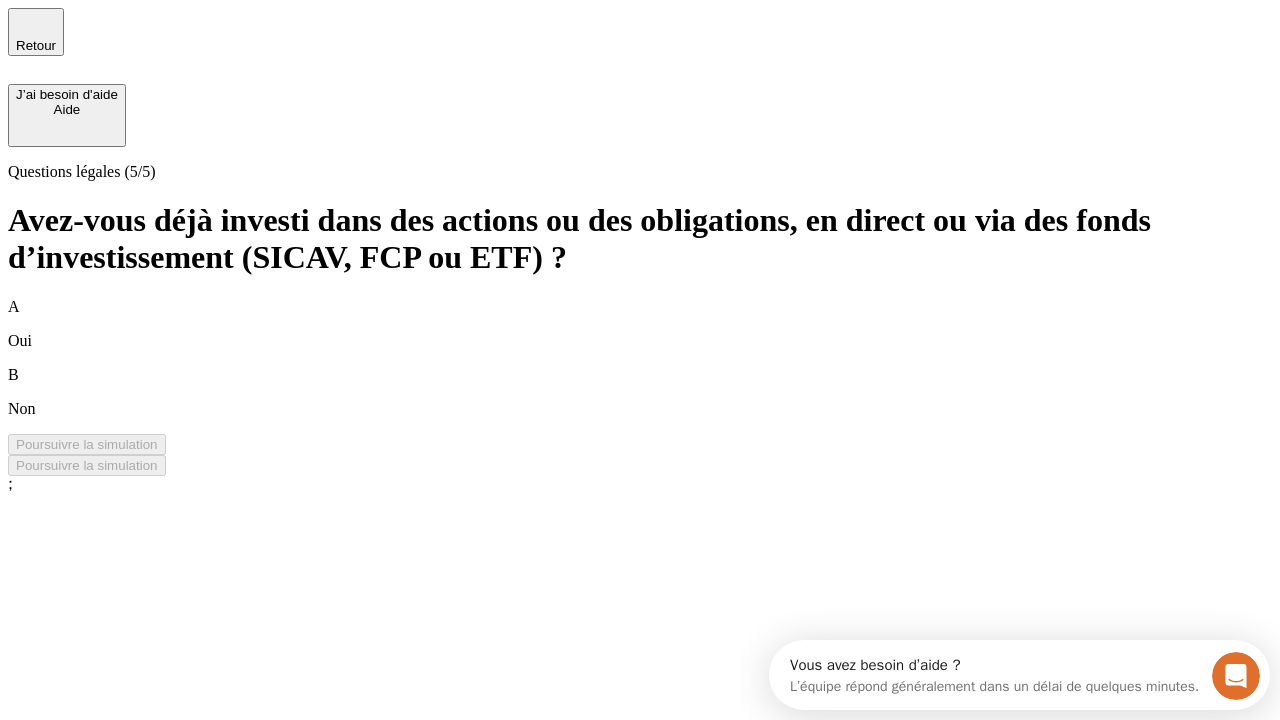 click on "B Non" at bounding box center [640, 392] 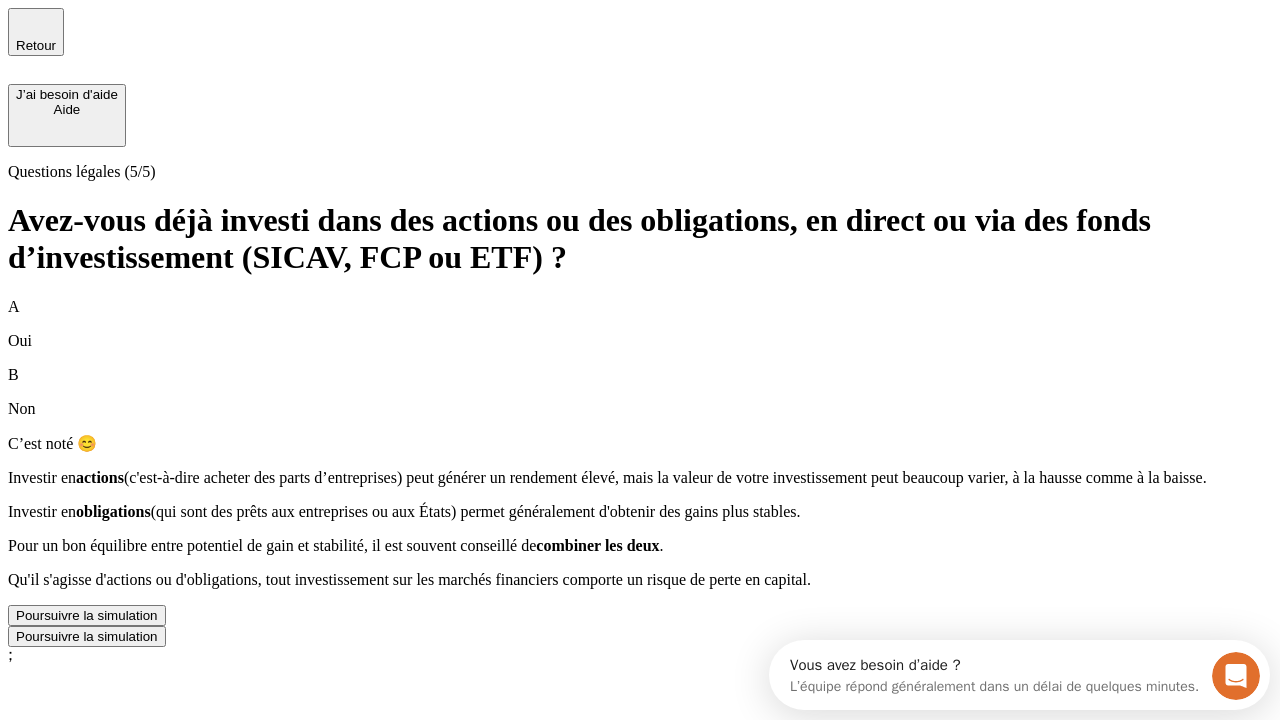 click on "Poursuivre la simulation" at bounding box center [87, 615] 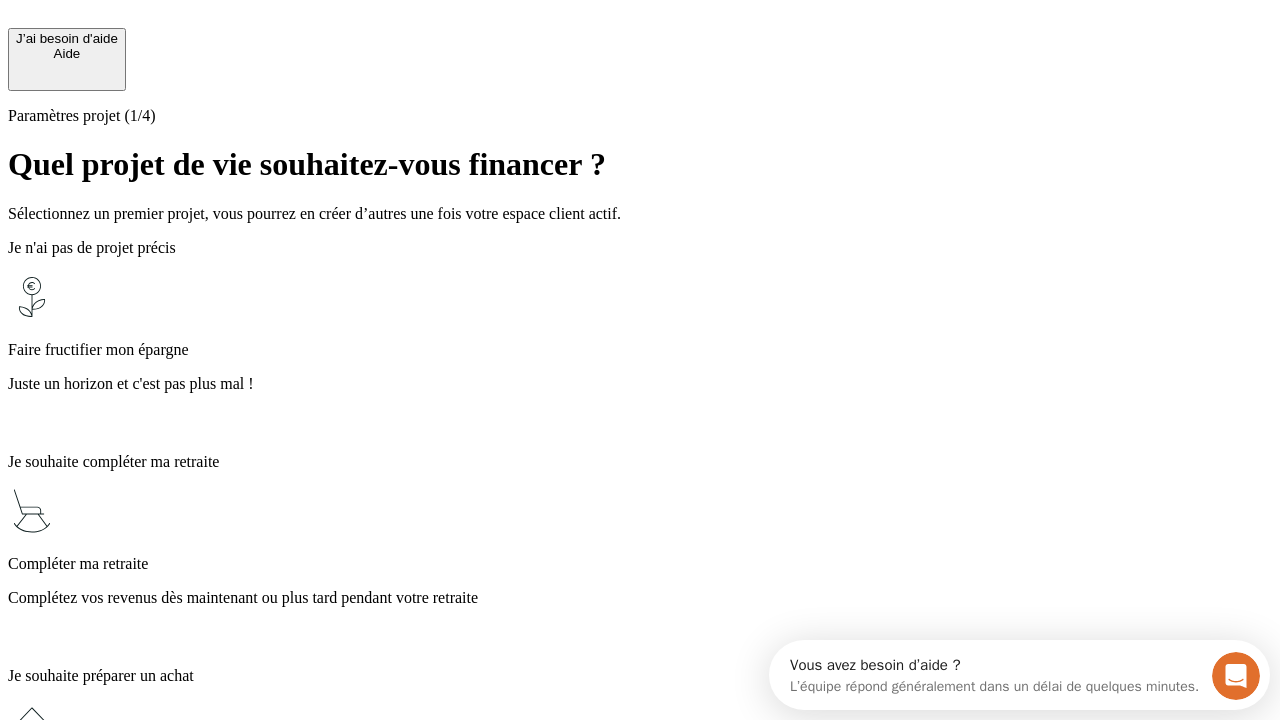 click on "Juste un horizon et c'est pas plus mal !" at bounding box center (640, 384) 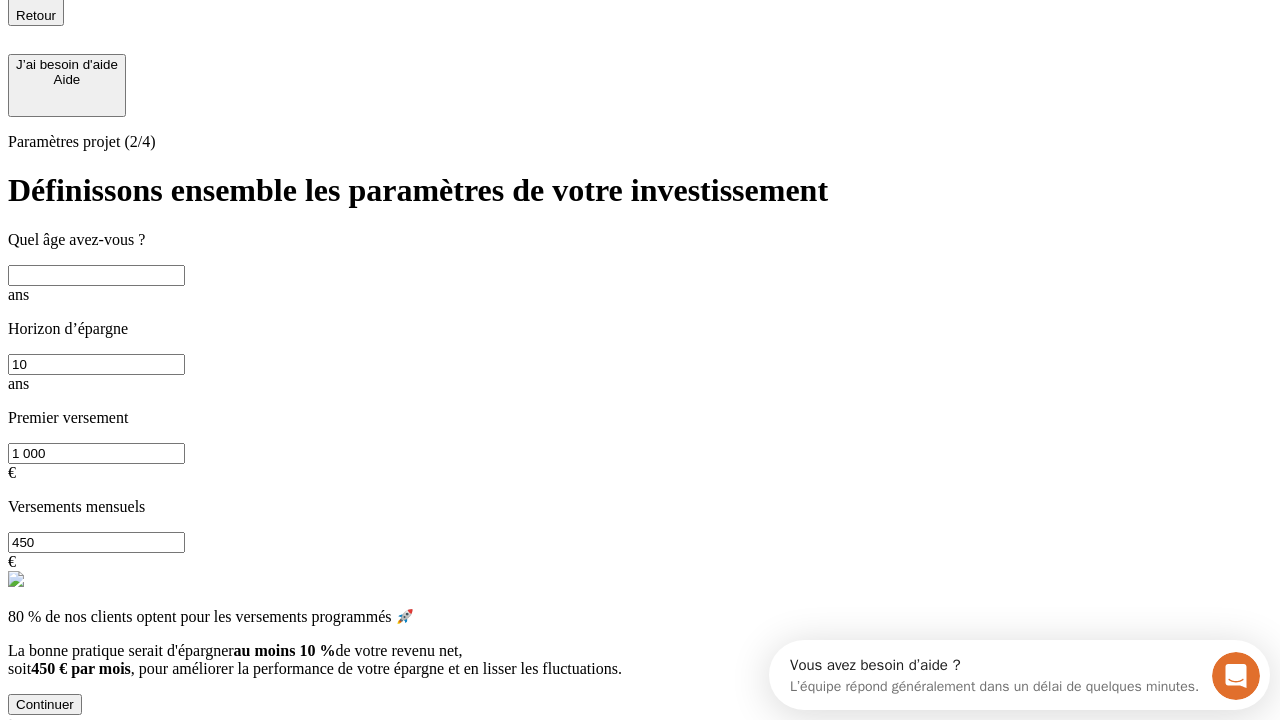 click at bounding box center (96, 275) 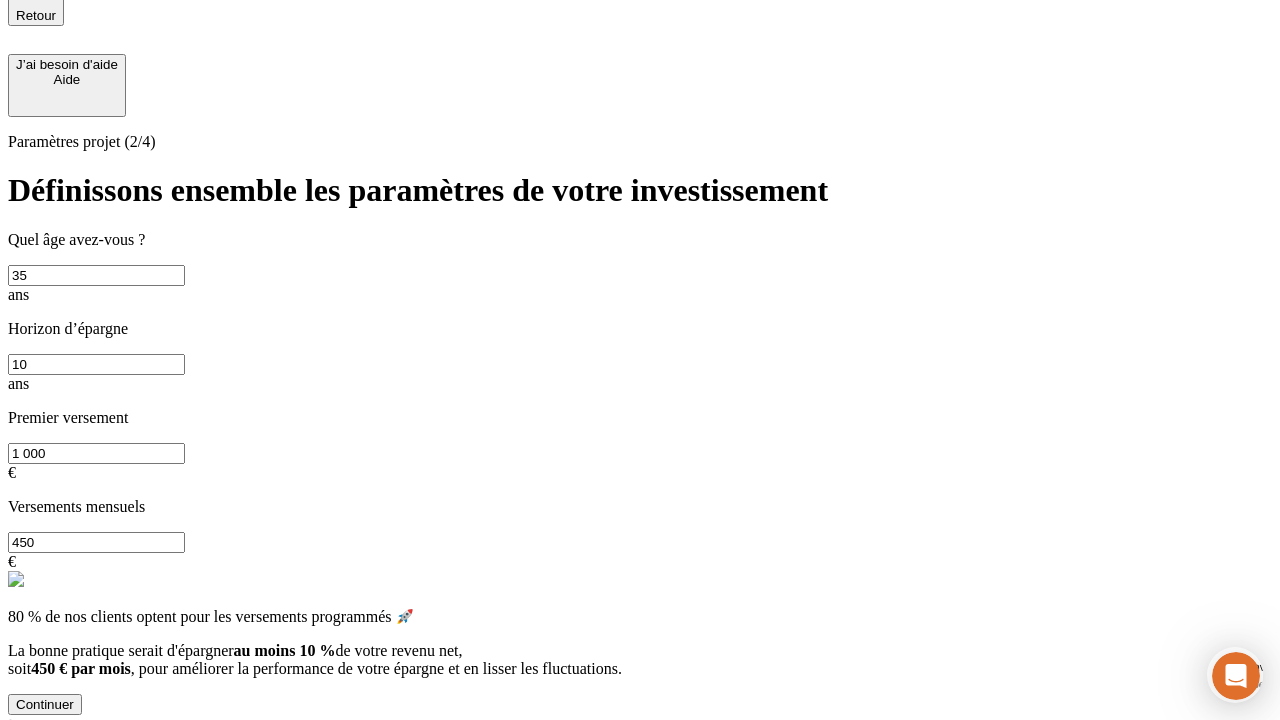 type on "35" 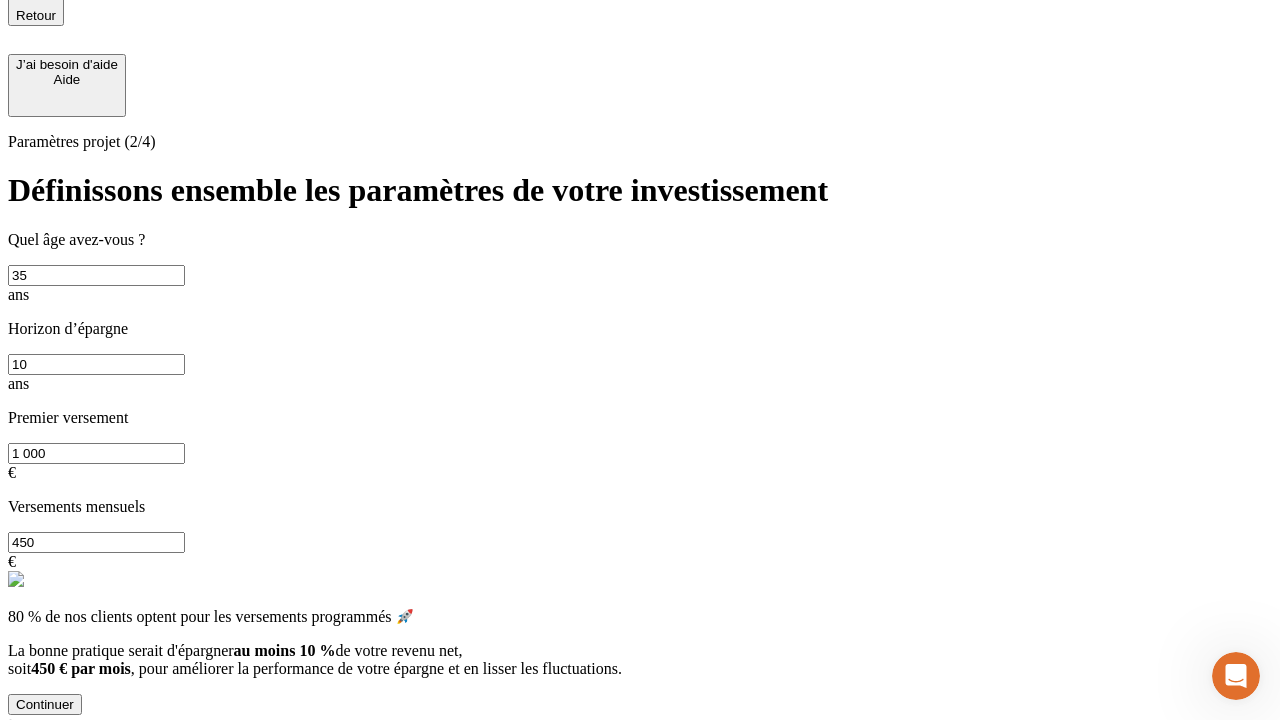 click on "1 000" at bounding box center (96, 453) 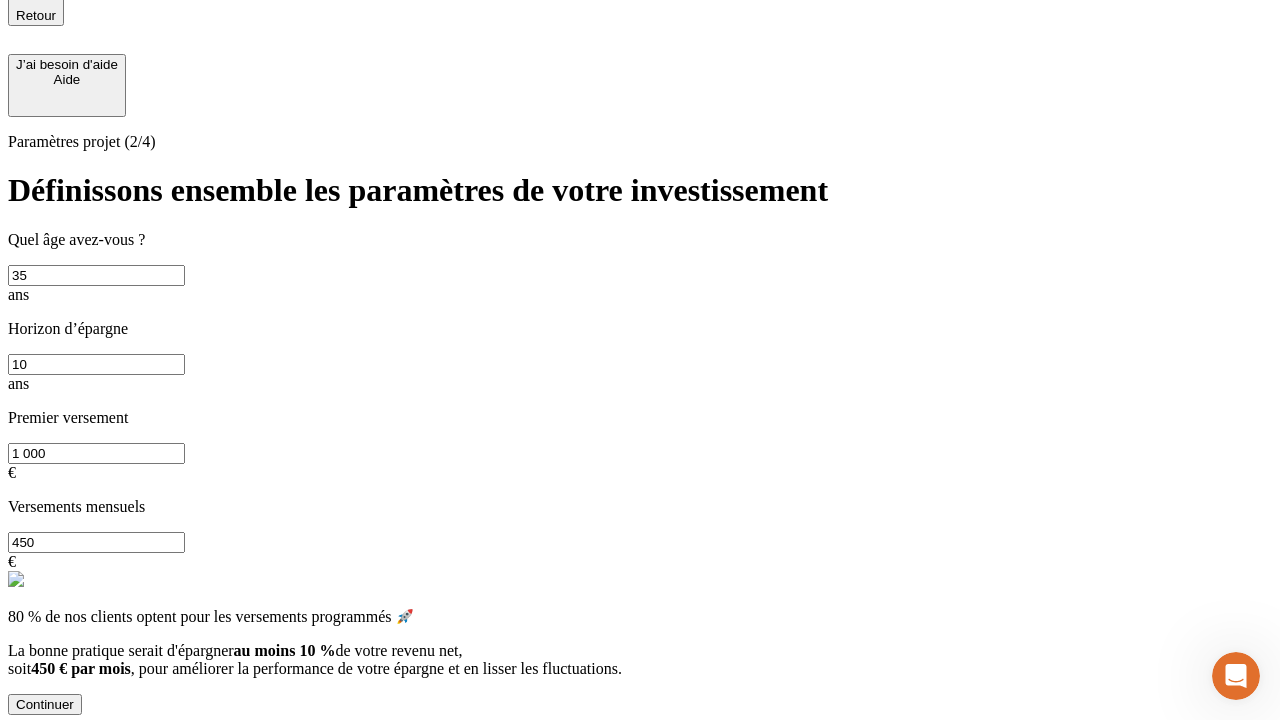 scroll, scrollTop: 12, scrollLeft: 0, axis: vertical 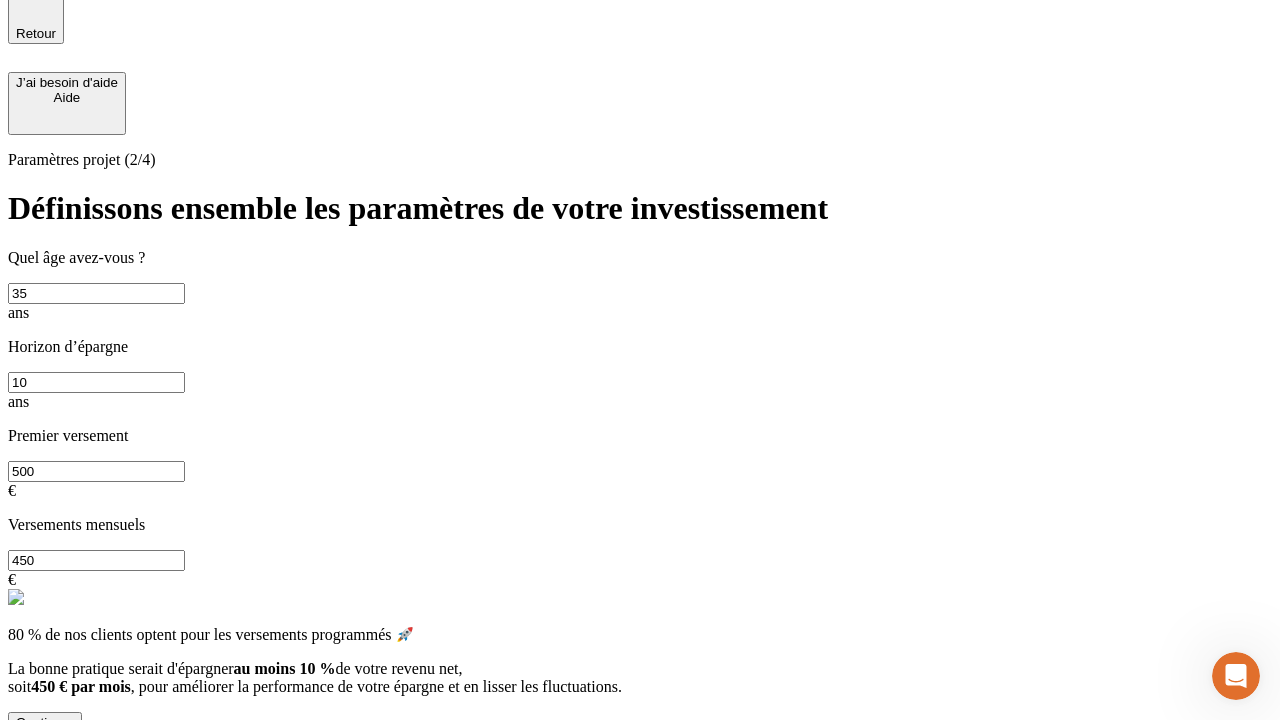 type on "500" 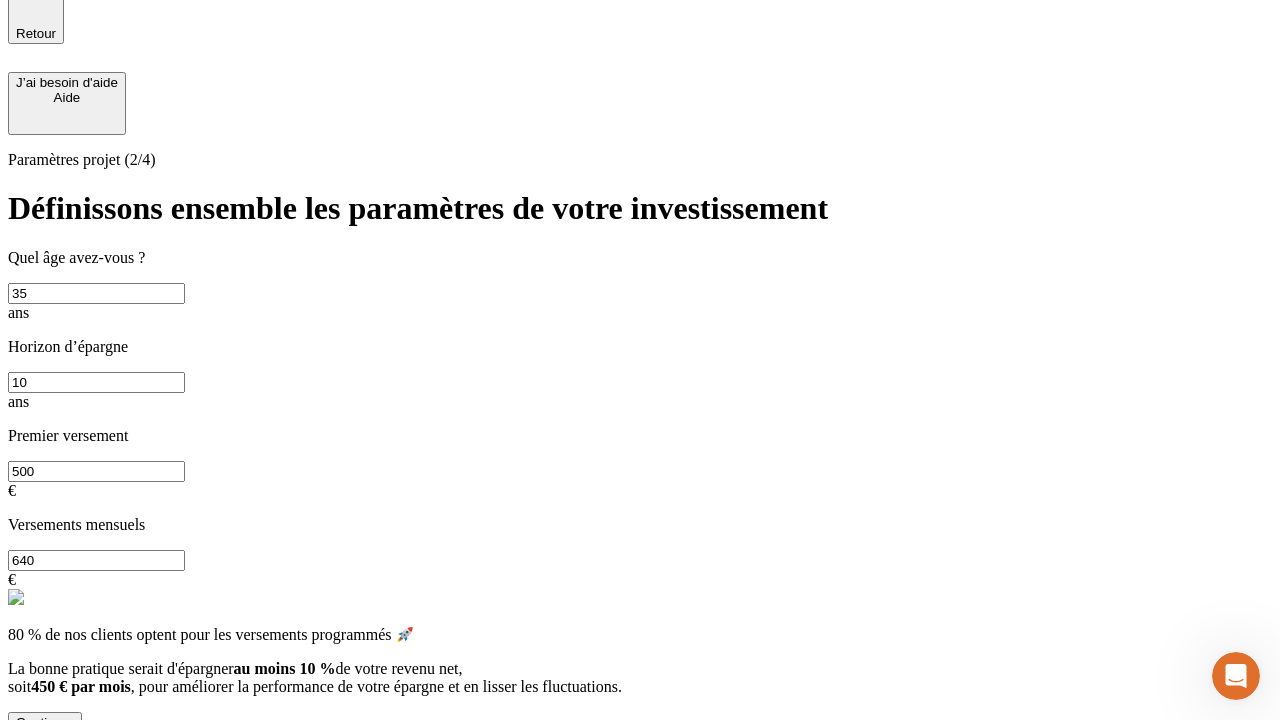 type on "640" 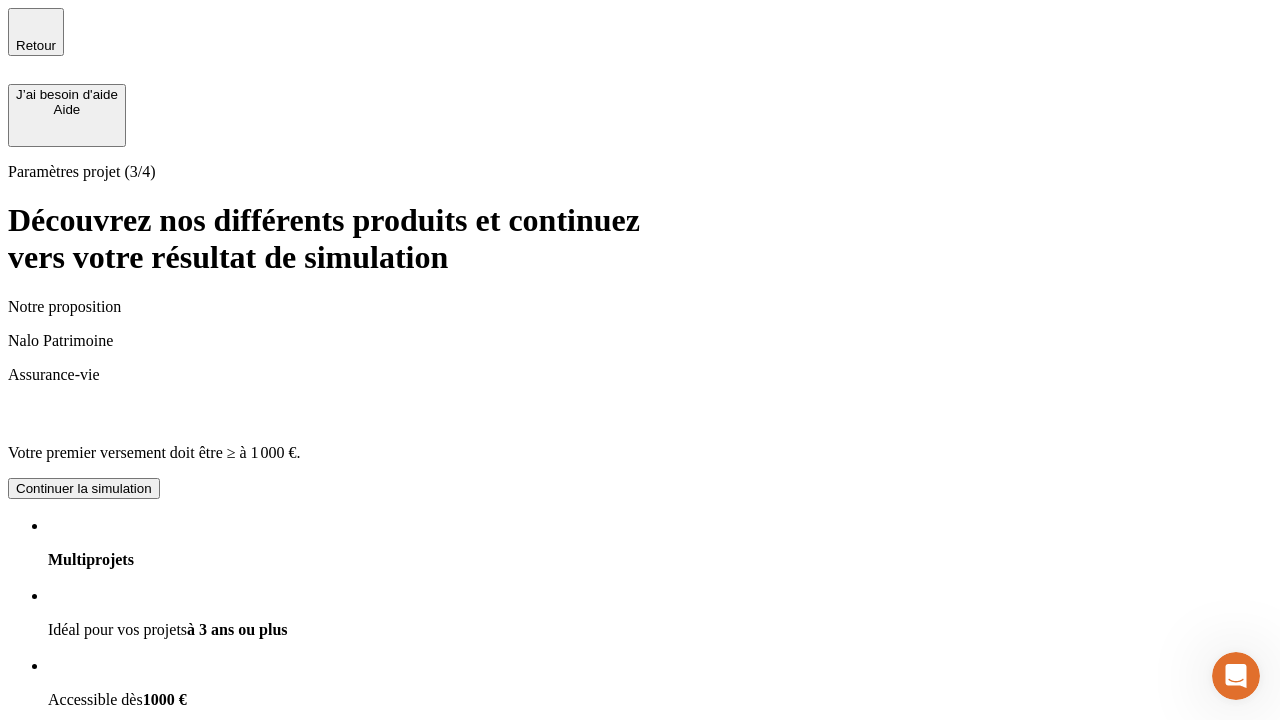 click on "Valider et continuer" at bounding box center [73, 2150] 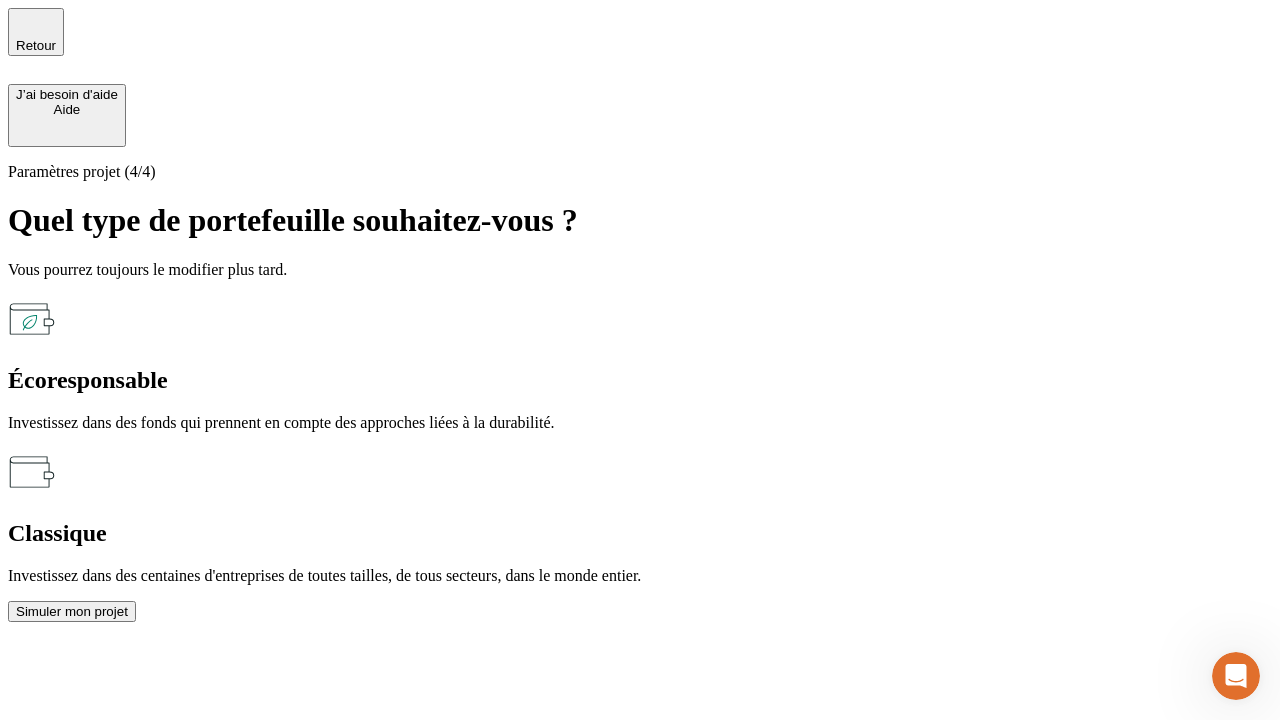click on "Classique" at bounding box center [640, 533] 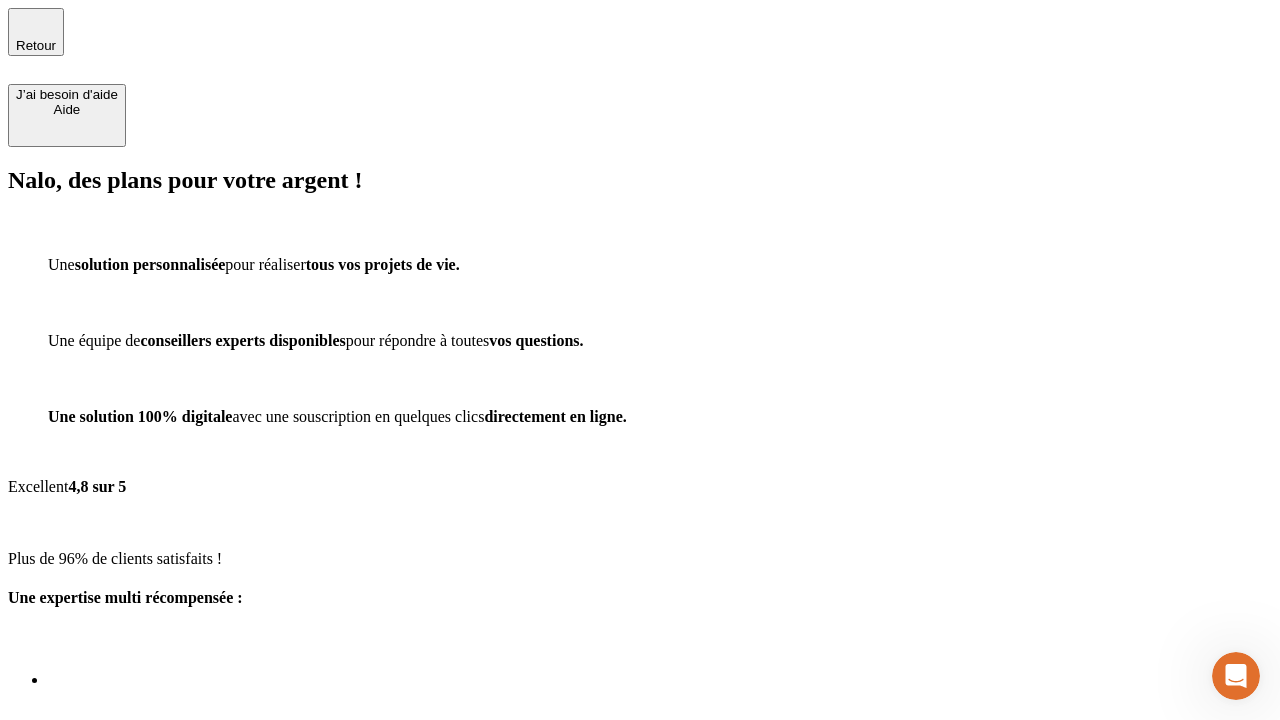 click on "Découvrir ma simulation" at bounding box center [87, 797] 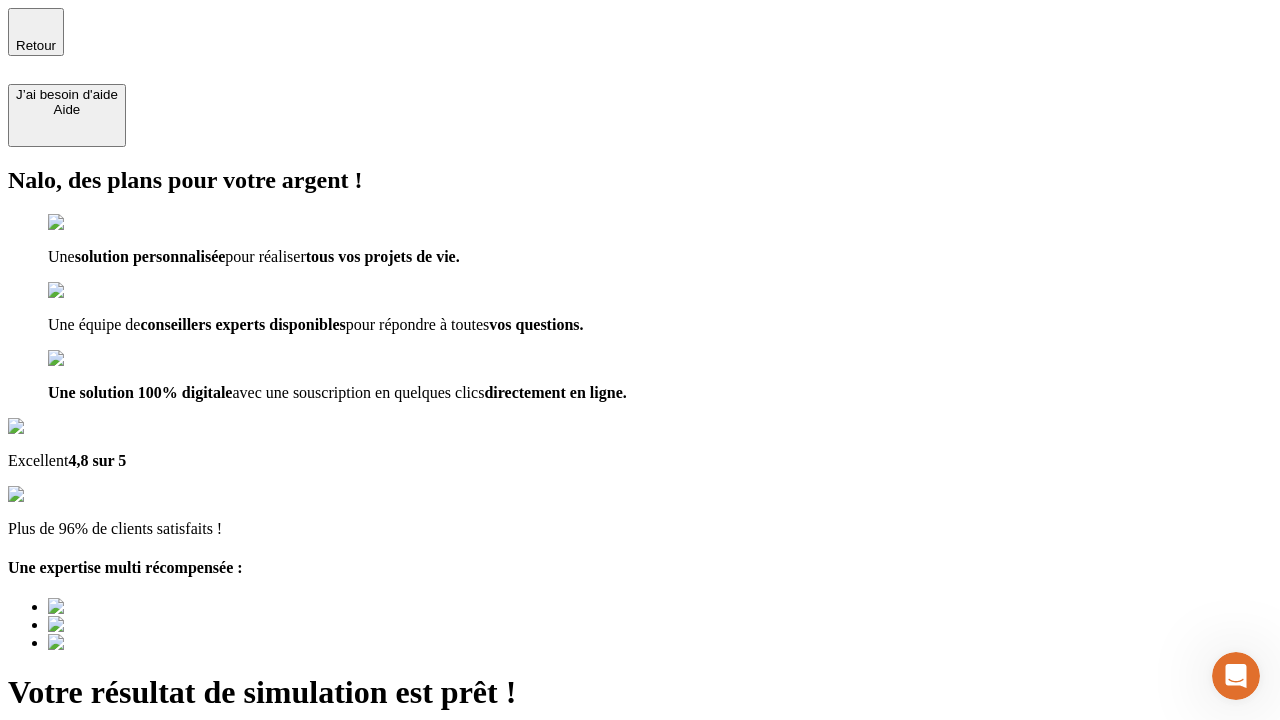 type on "[EMAIL_ADDRESS][DOMAIN_NAME]" 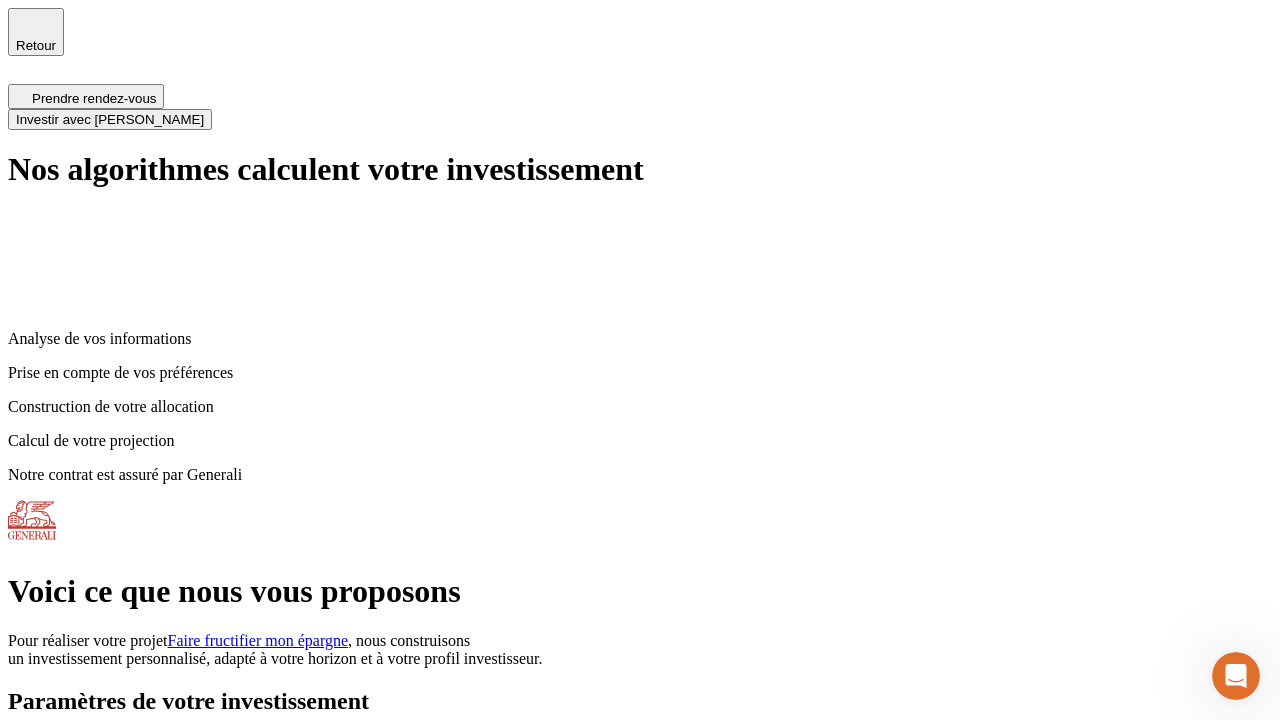 scroll, scrollTop: 8, scrollLeft: 0, axis: vertical 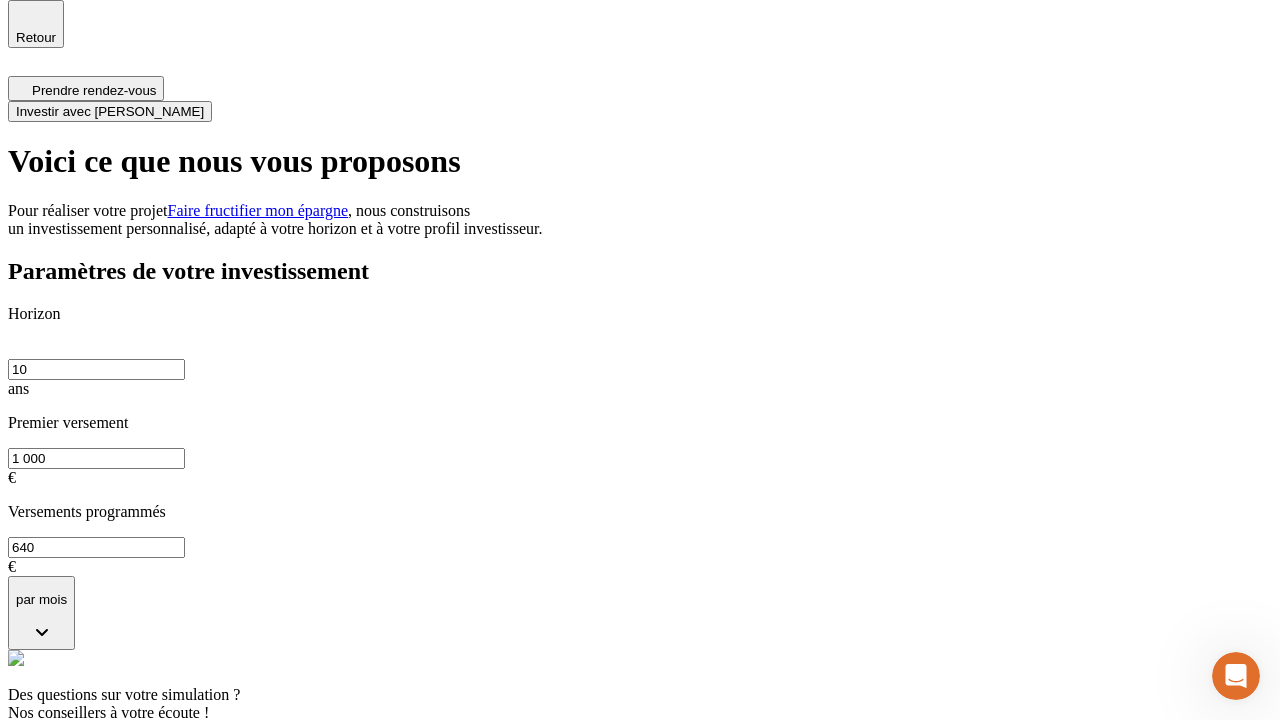 click on "Investir avec [PERSON_NAME]" at bounding box center (110, 111) 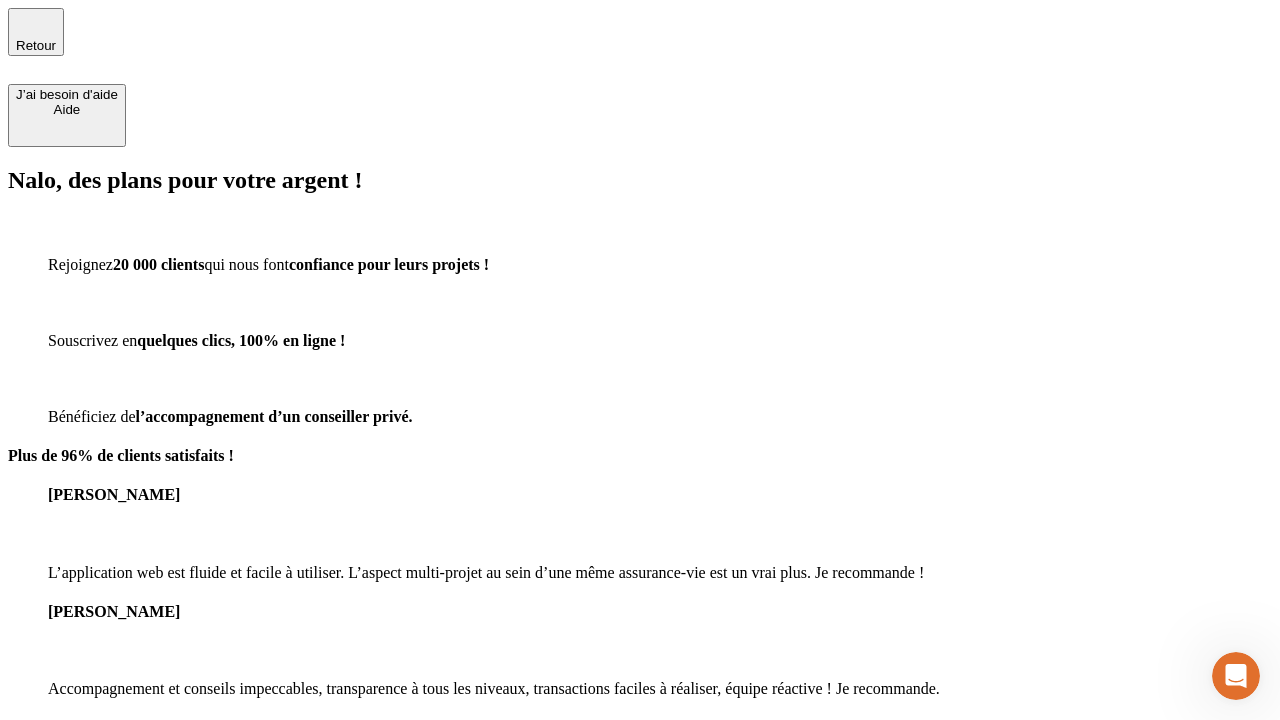 type on "[EMAIL_ADDRESS][DOMAIN_NAME]" 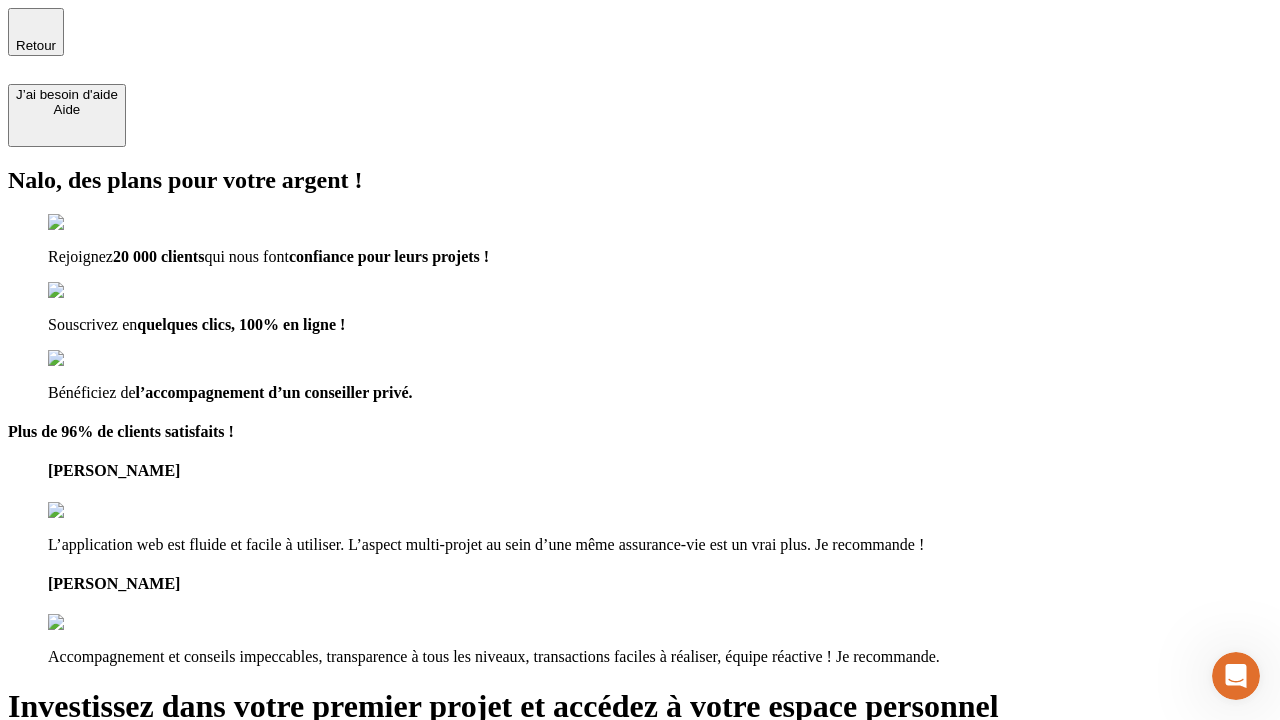 click on "Investir avec [PERSON_NAME]" at bounding box center (110, 1025) 